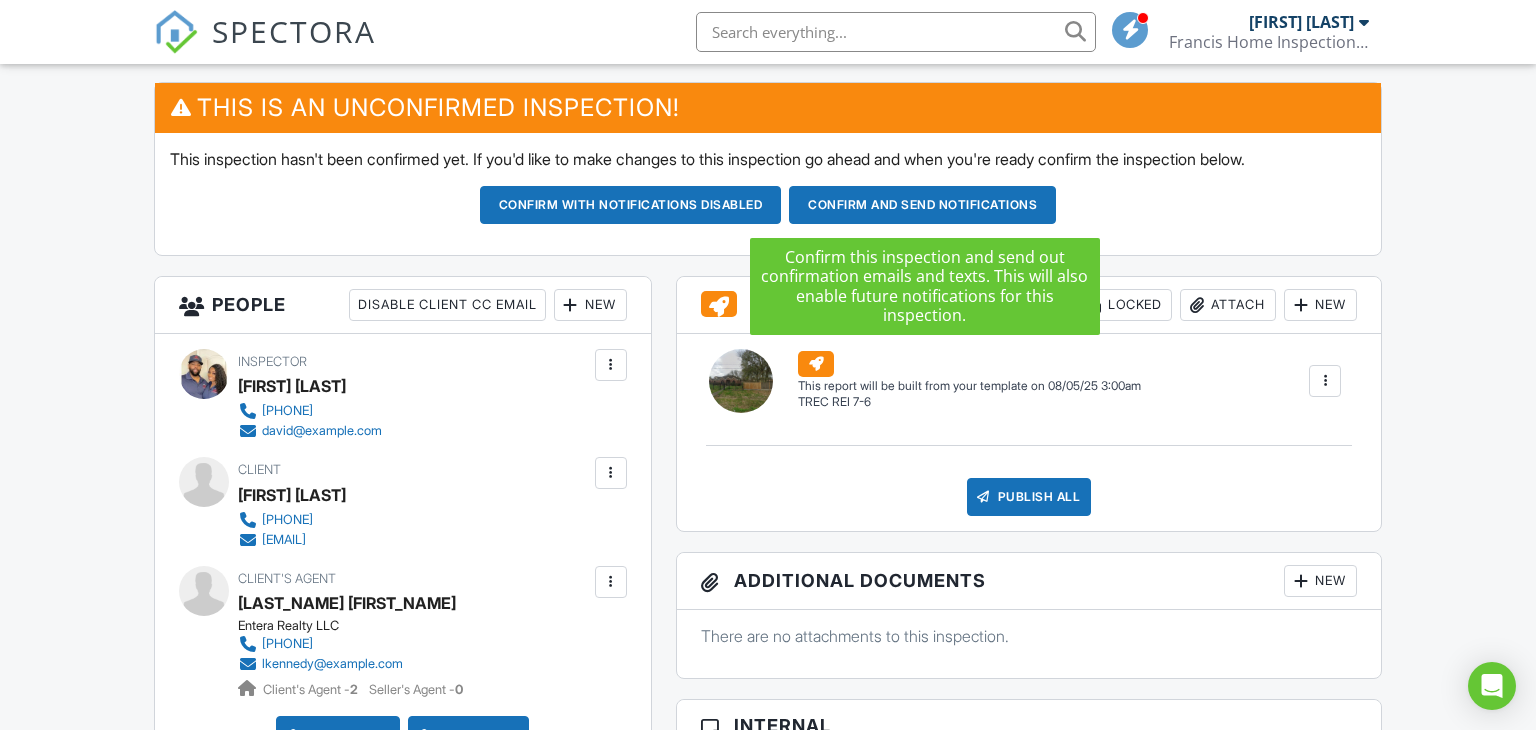 scroll, scrollTop: 504, scrollLeft: 0, axis: vertical 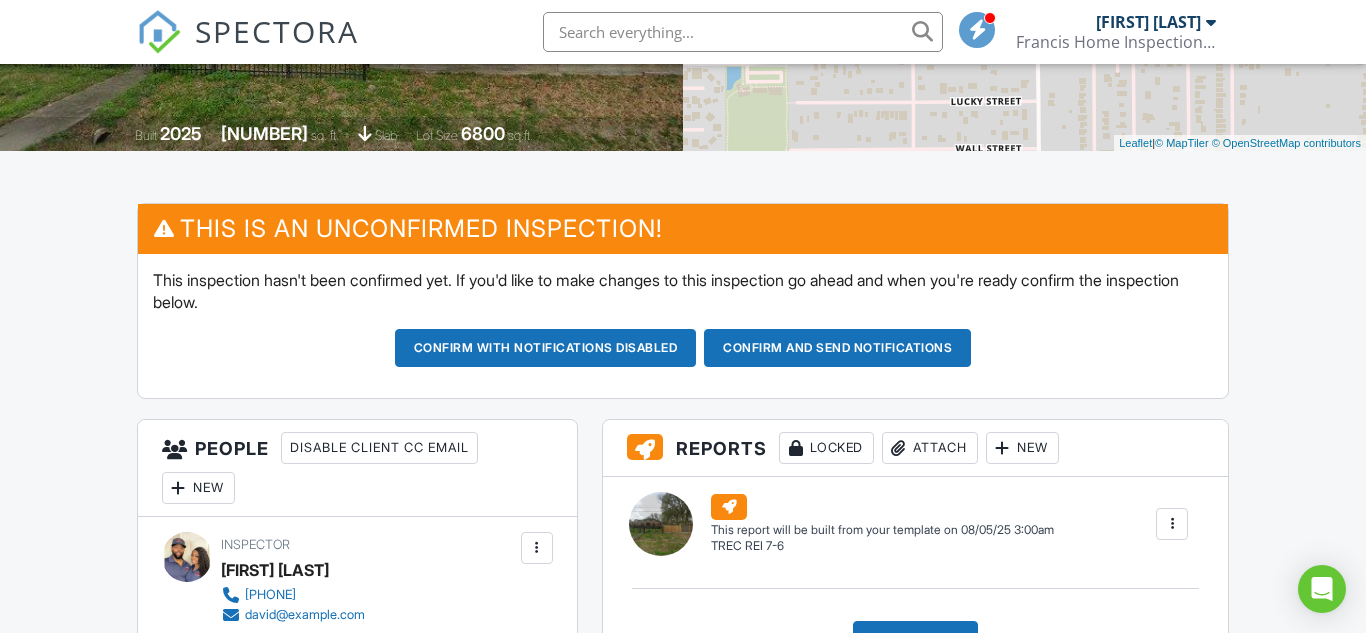 click on "Confirm and send notifications" at bounding box center (546, 348) 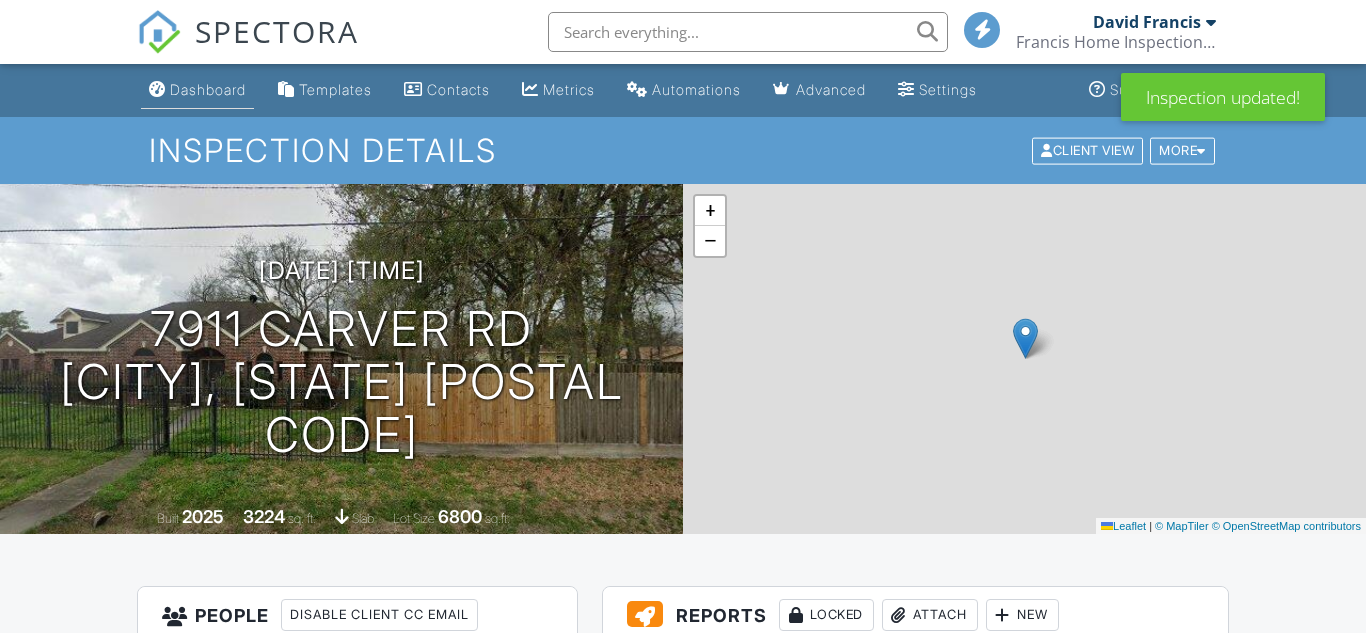 click on "Inspection Details" at bounding box center [682, 150] 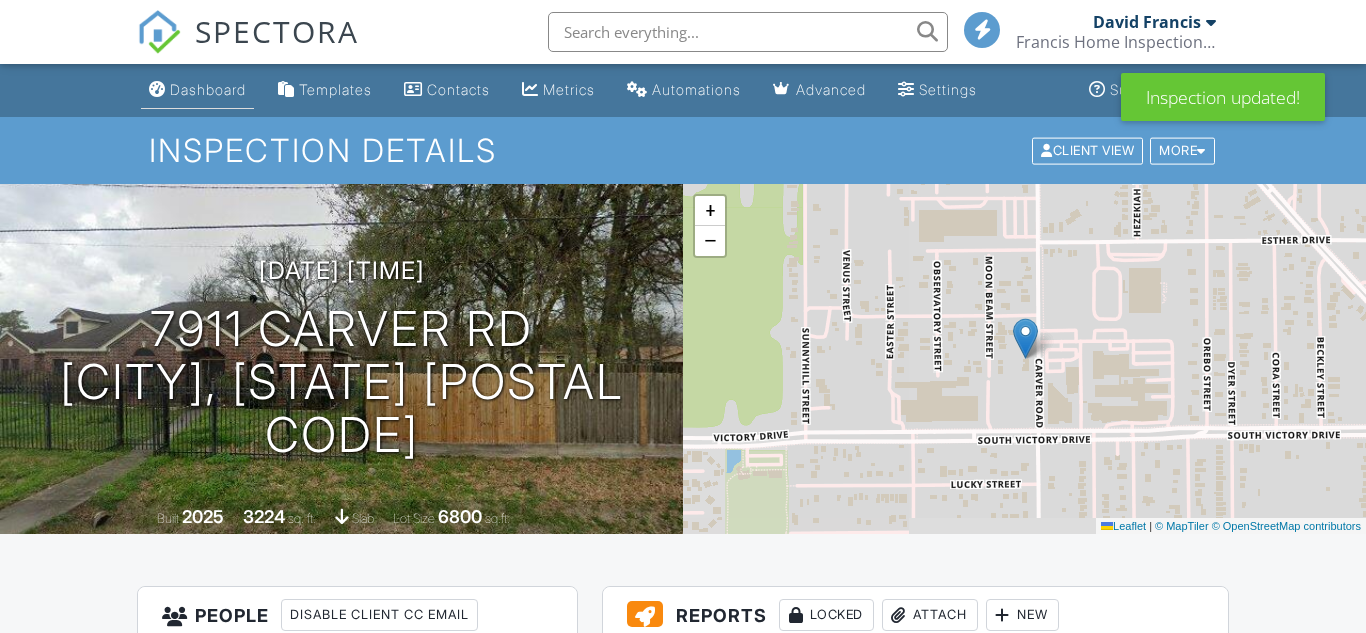 scroll, scrollTop: 0, scrollLeft: 0, axis: both 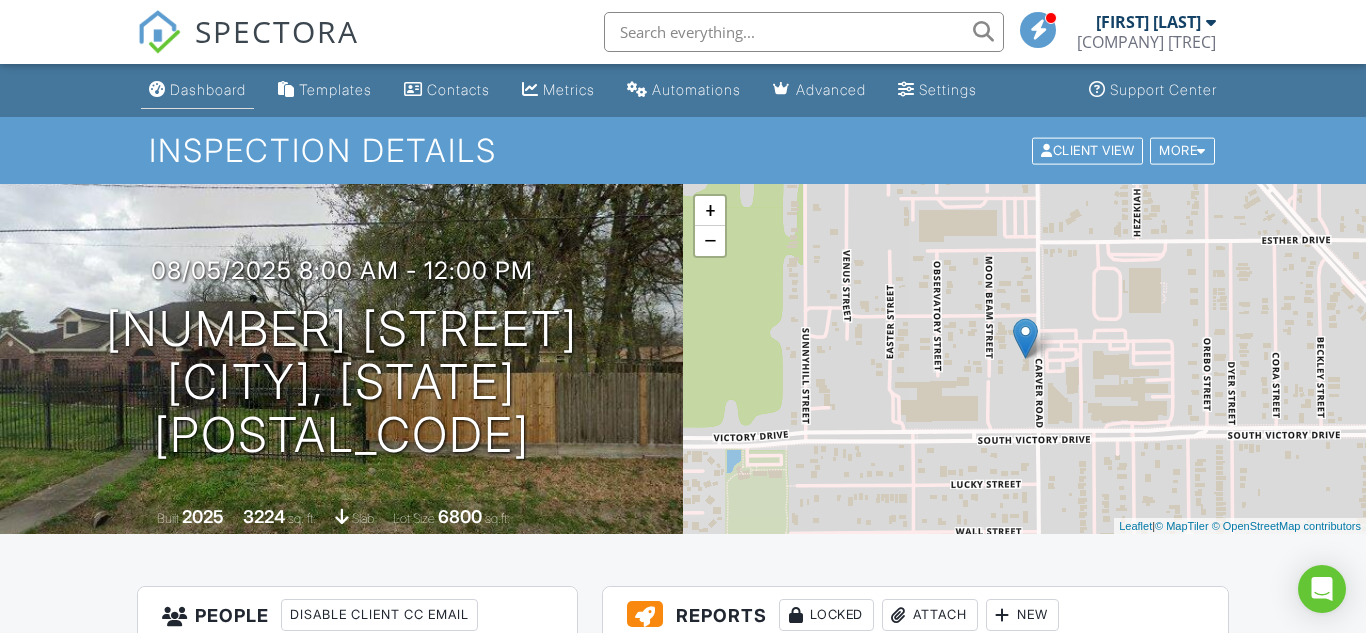 click on "Dashboard" at bounding box center [208, 89] 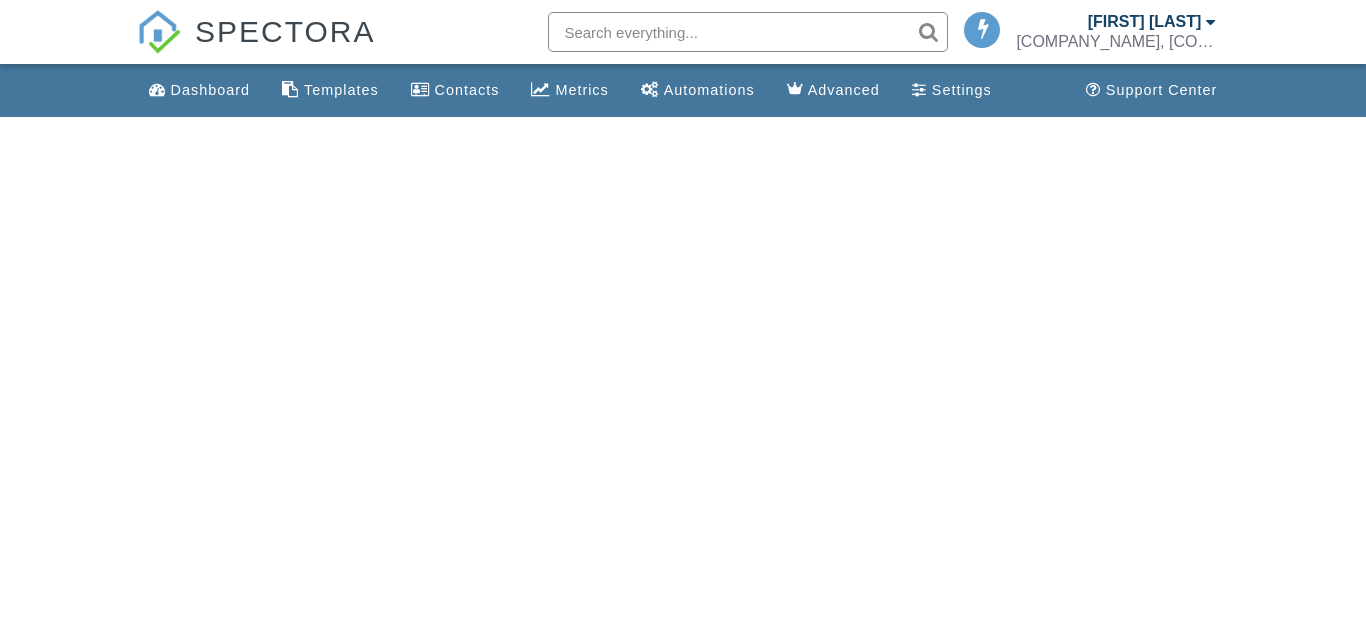 scroll, scrollTop: 0, scrollLeft: 0, axis: both 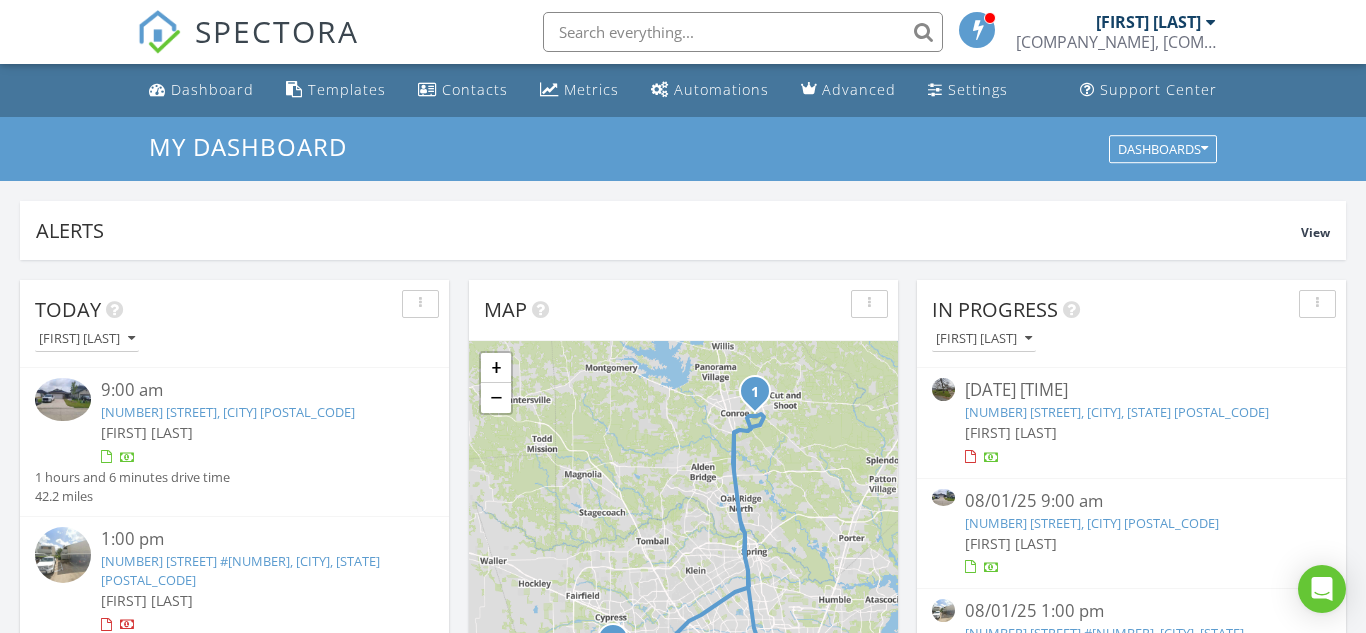 click on "2637 Shady Cedar Ct, Conroe, TX 77301" at bounding box center (228, 412) 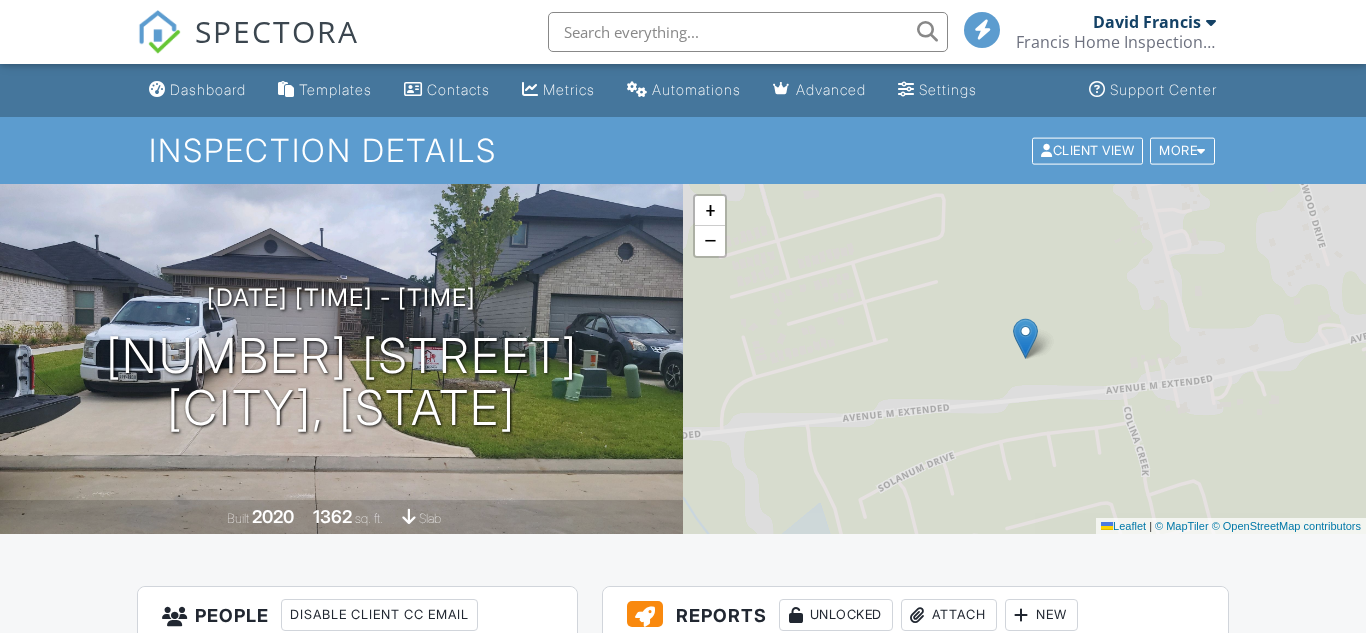 scroll, scrollTop: 216, scrollLeft: 0, axis: vertical 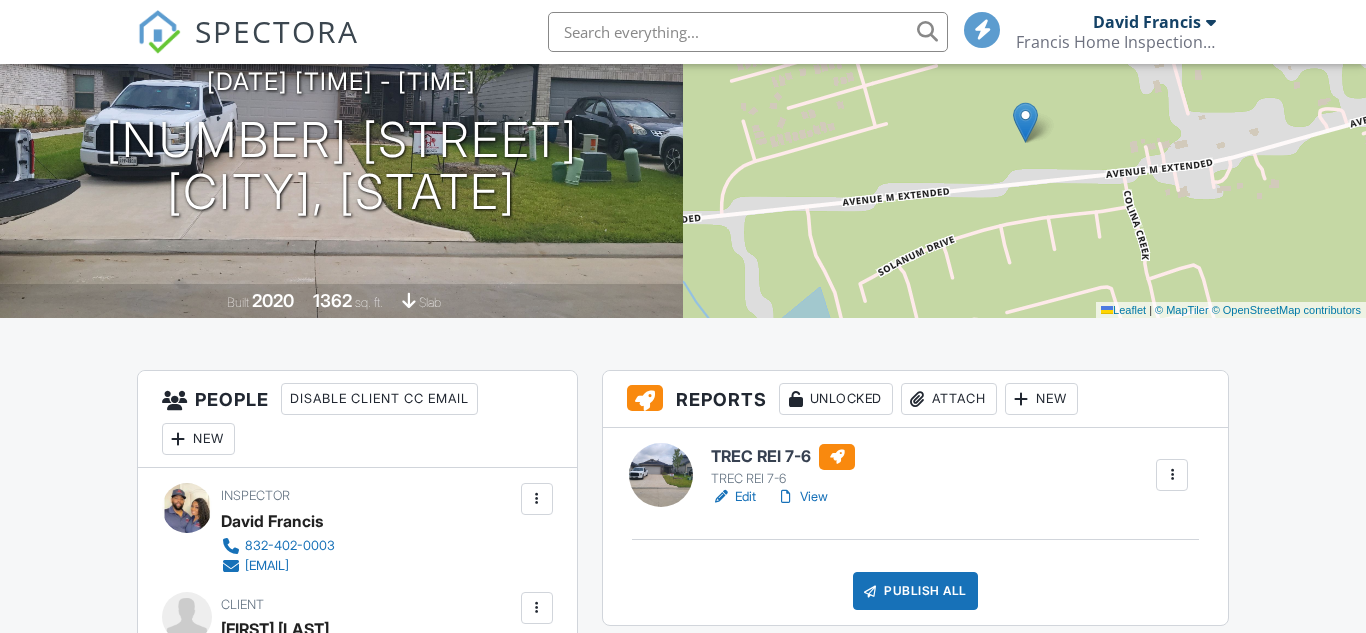 click on "Edit" at bounding box center (733, 497) 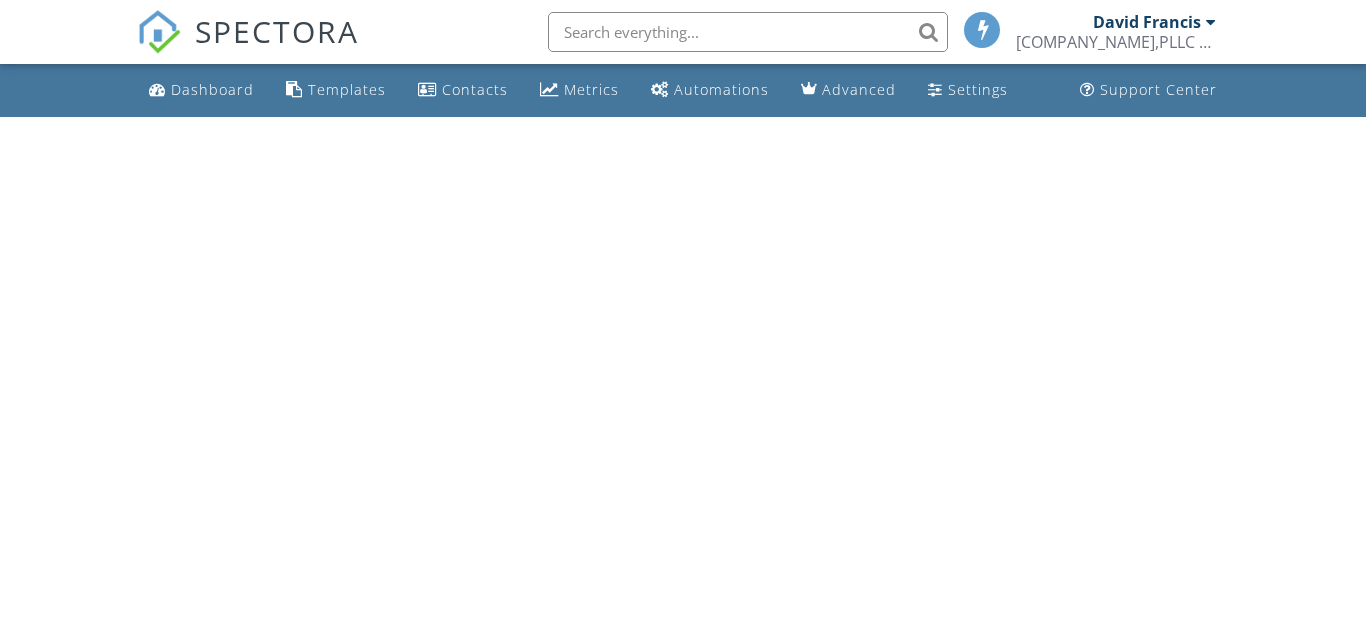 scroll, scrollTop: 0, scrollLeft: 0, axis: both 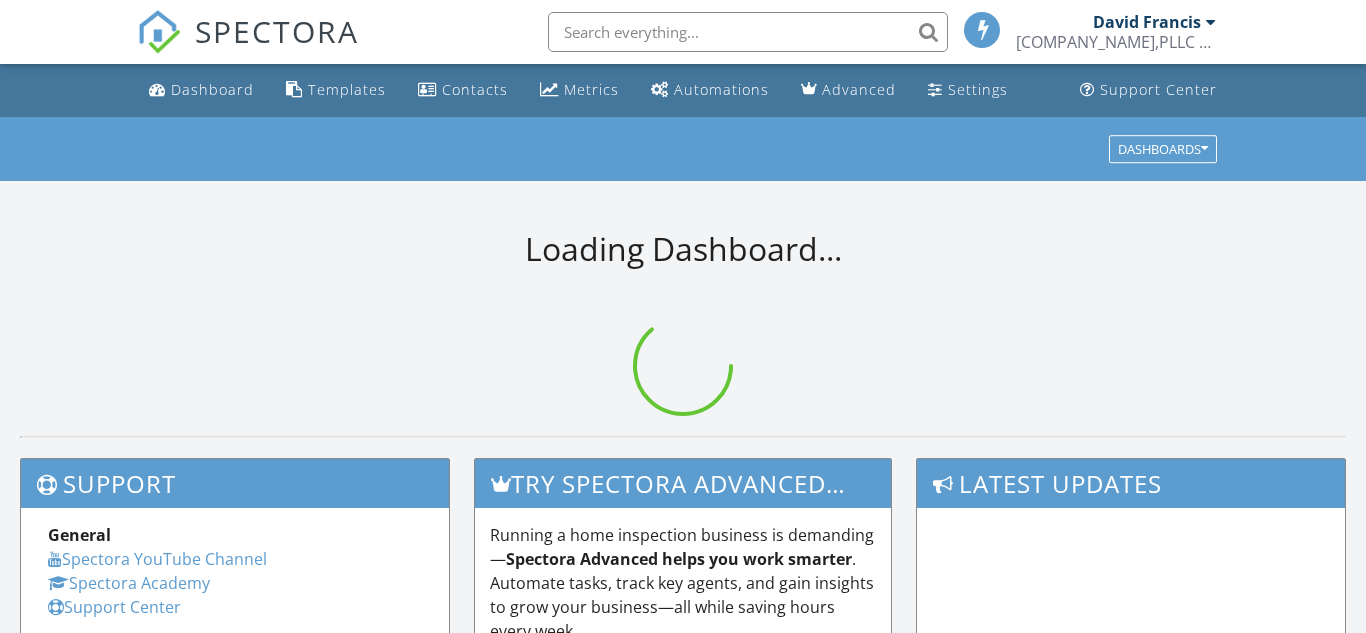 click at bounding box center [748, 32] 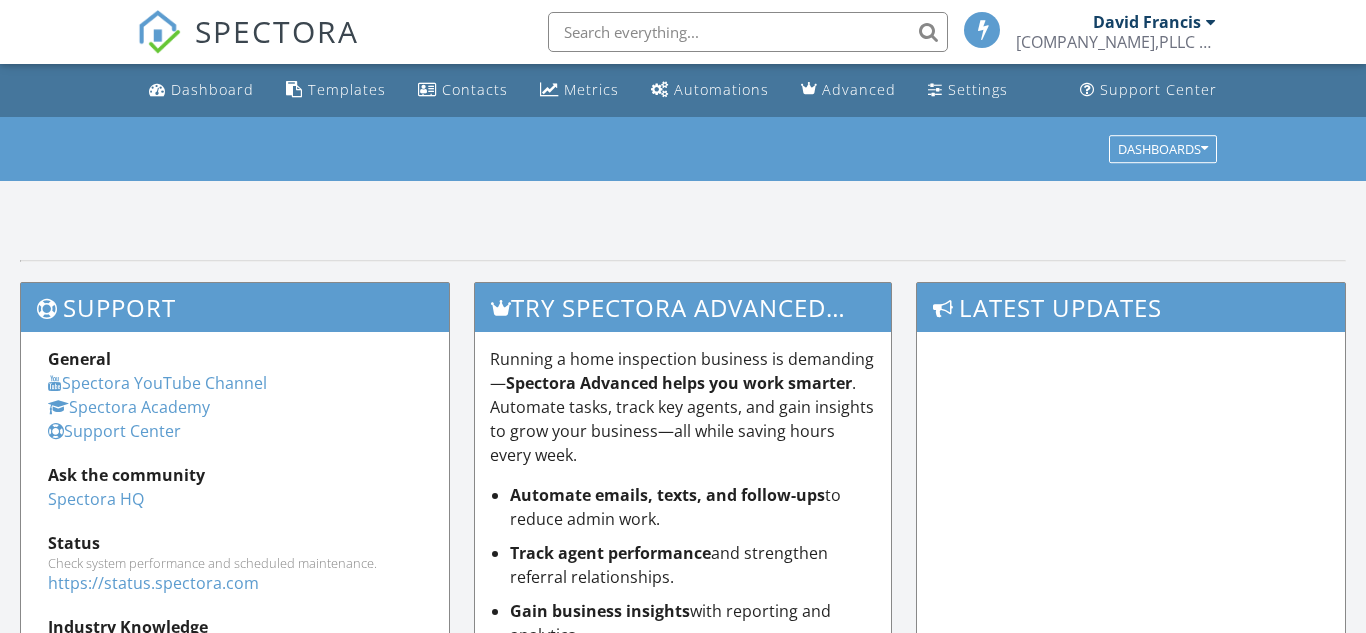 scroll, scrollTop: 0, scrollLeft: 0, axis: both 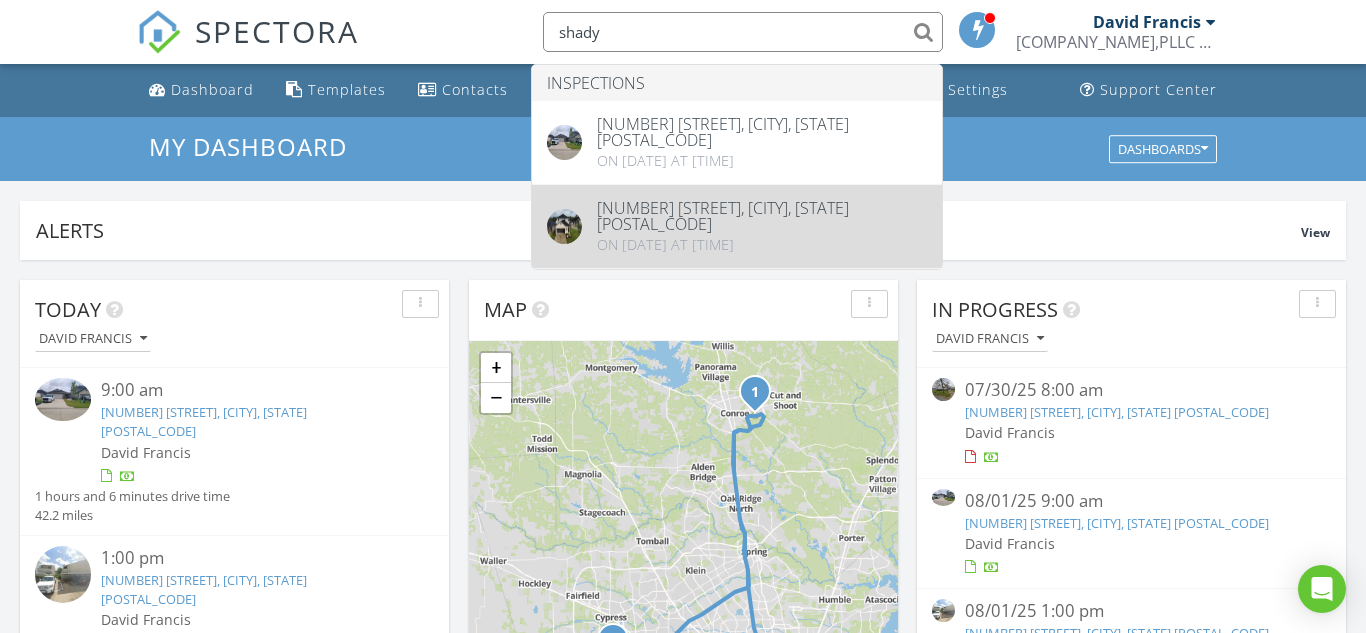 type on "shady" 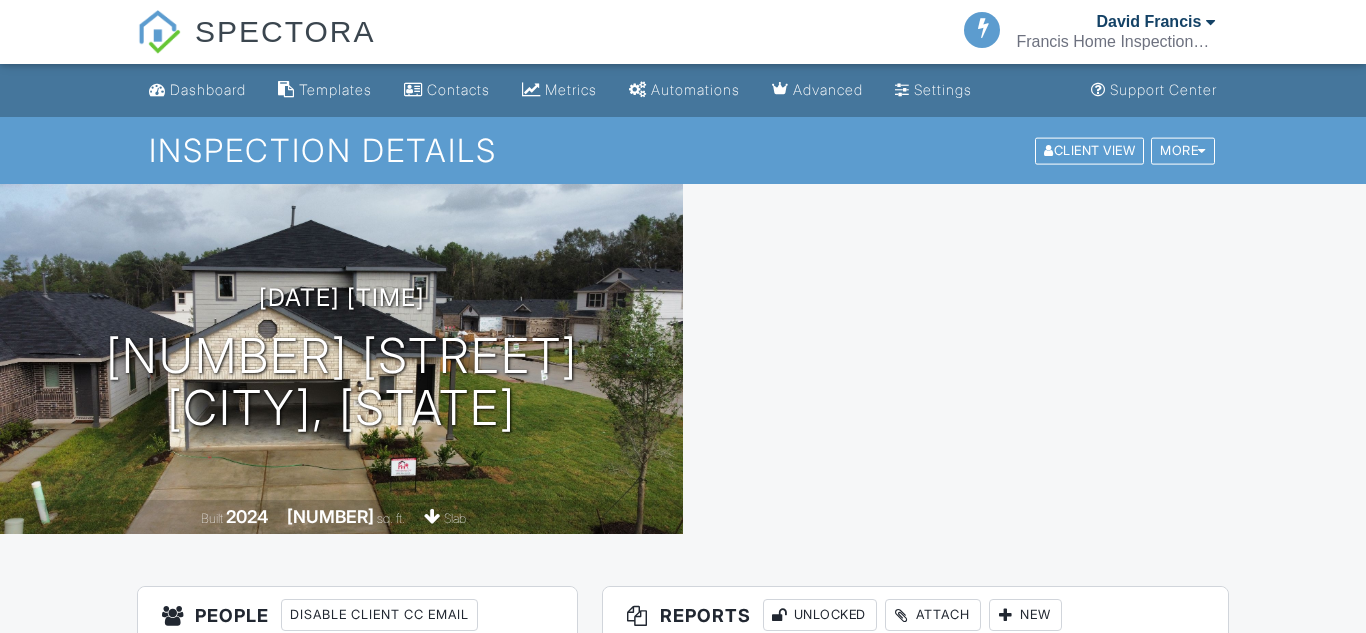scroll, scrollTop: 0, scrollLeft: 0, axis: both 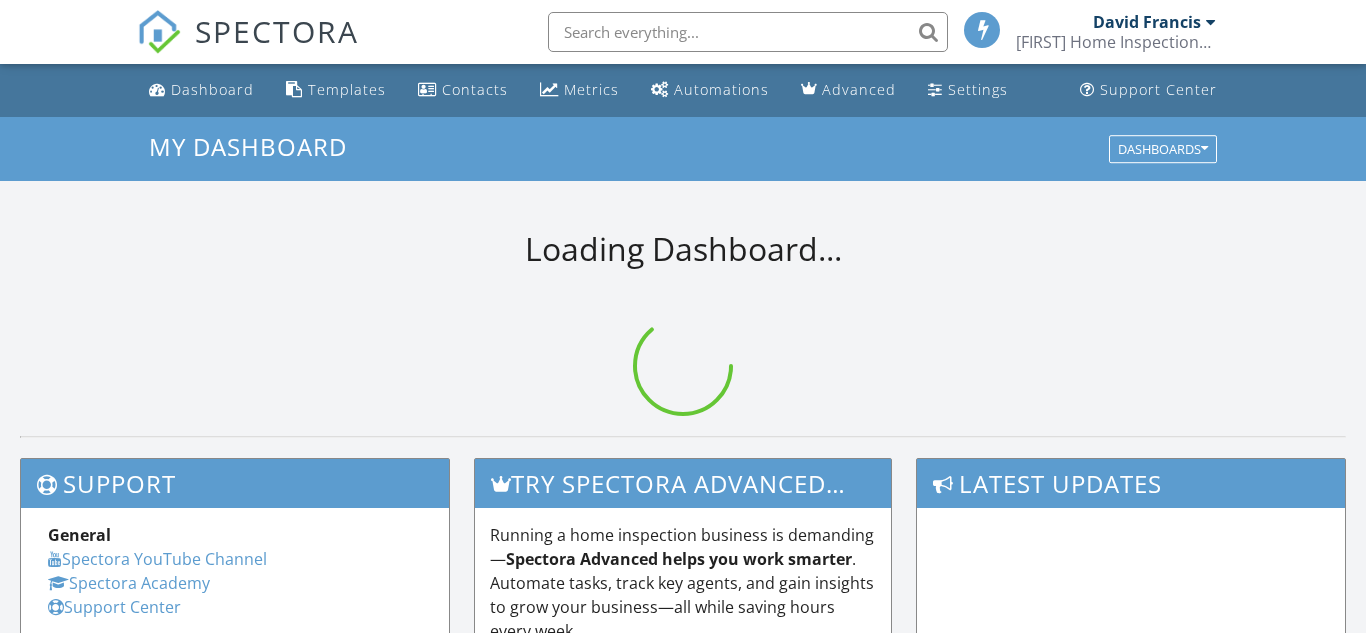 click on "Templates" at bounding box center [347, 89] 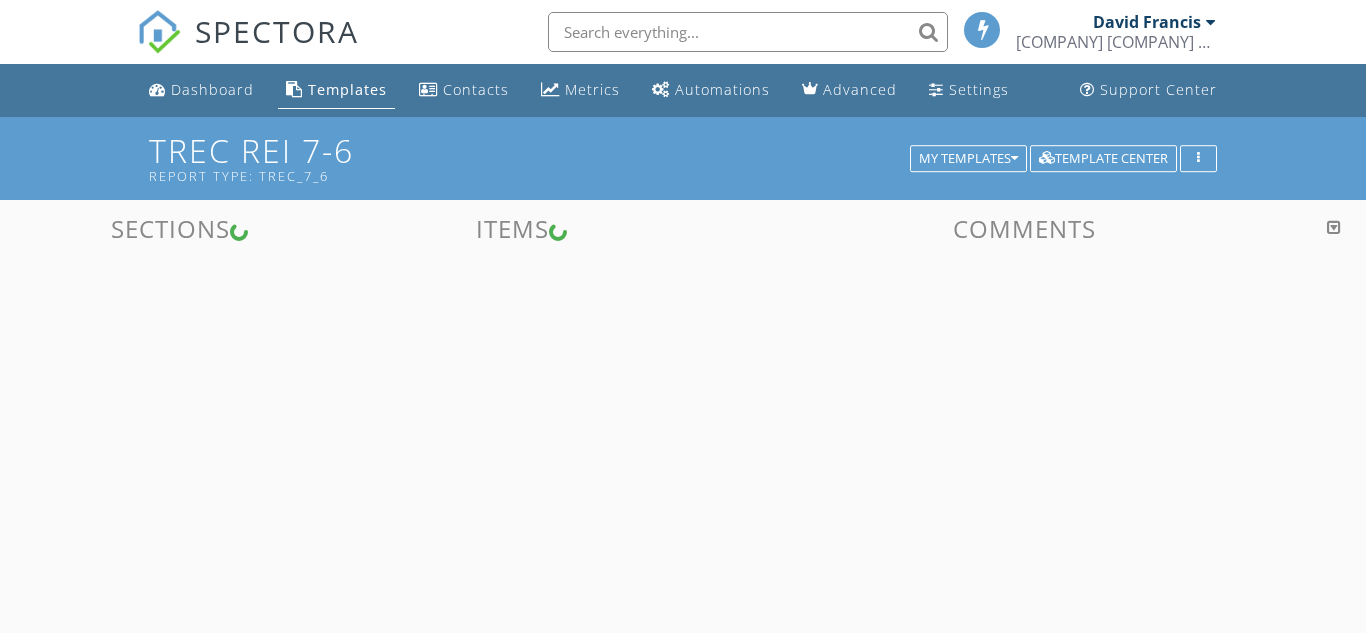 scroll, scrollTop: 0, scrollLeft: 0, axis: both 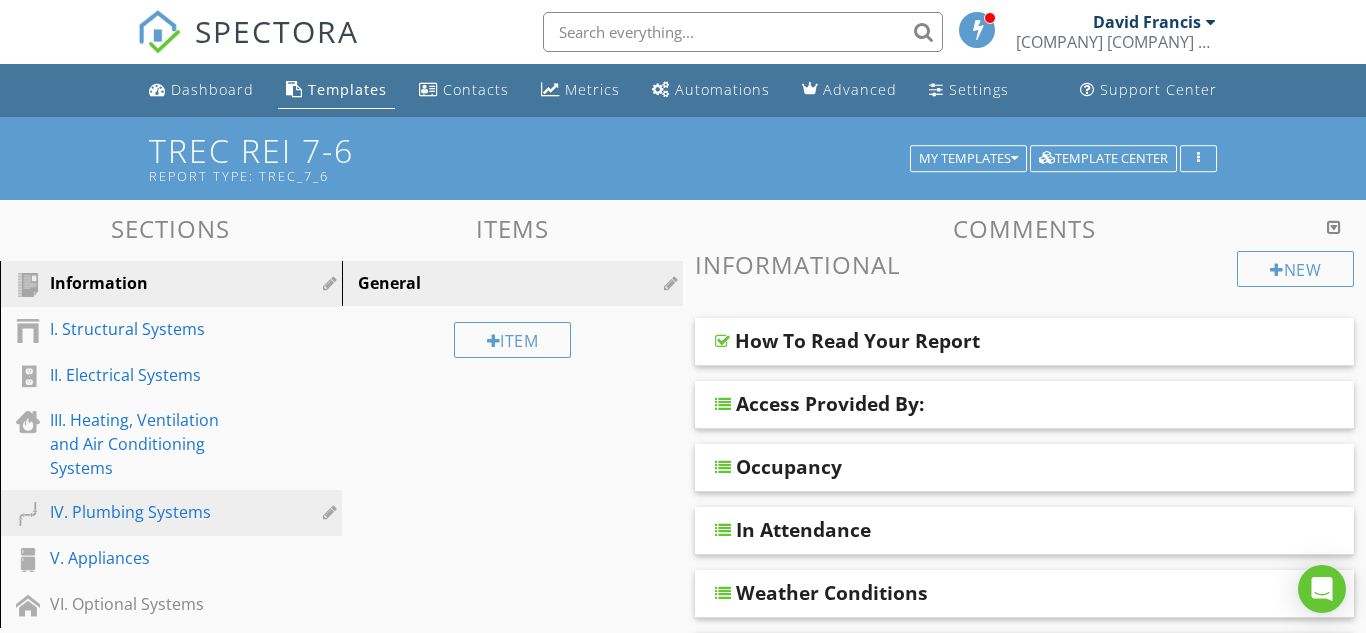 click on "IV. Plumbing Systems" at bounding box center [148, 512] 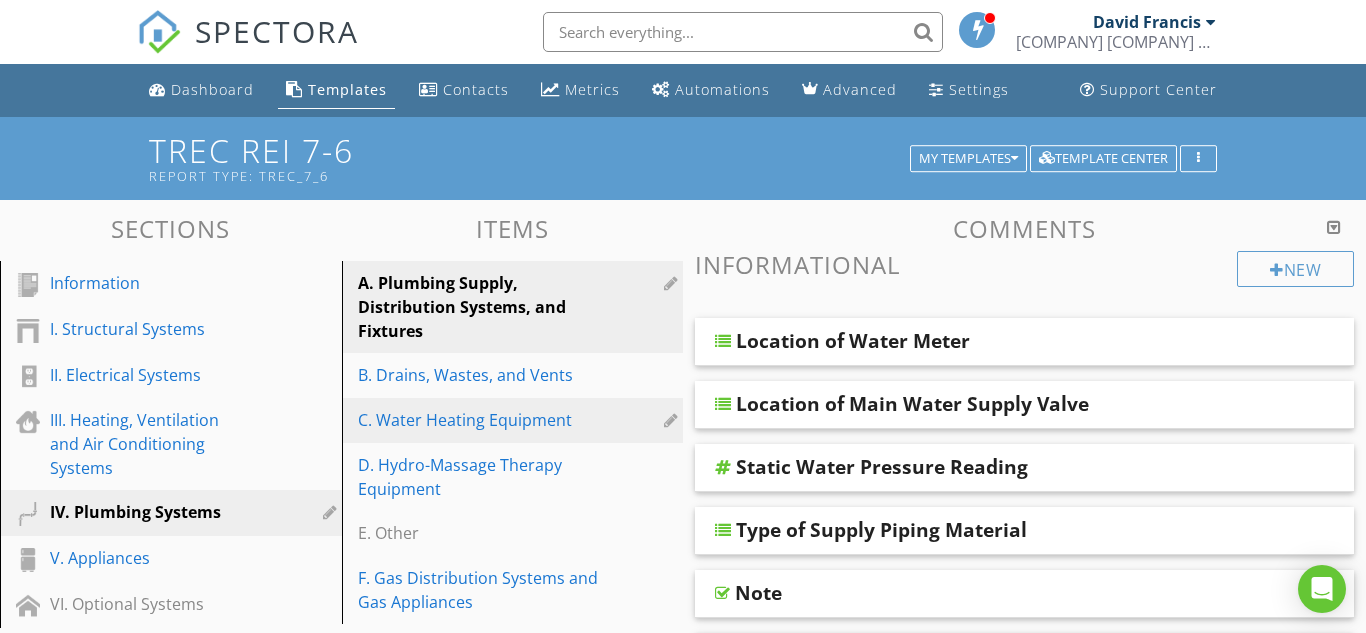 click on "C. Water Heating Equipment" at bounding box center [478, 420] 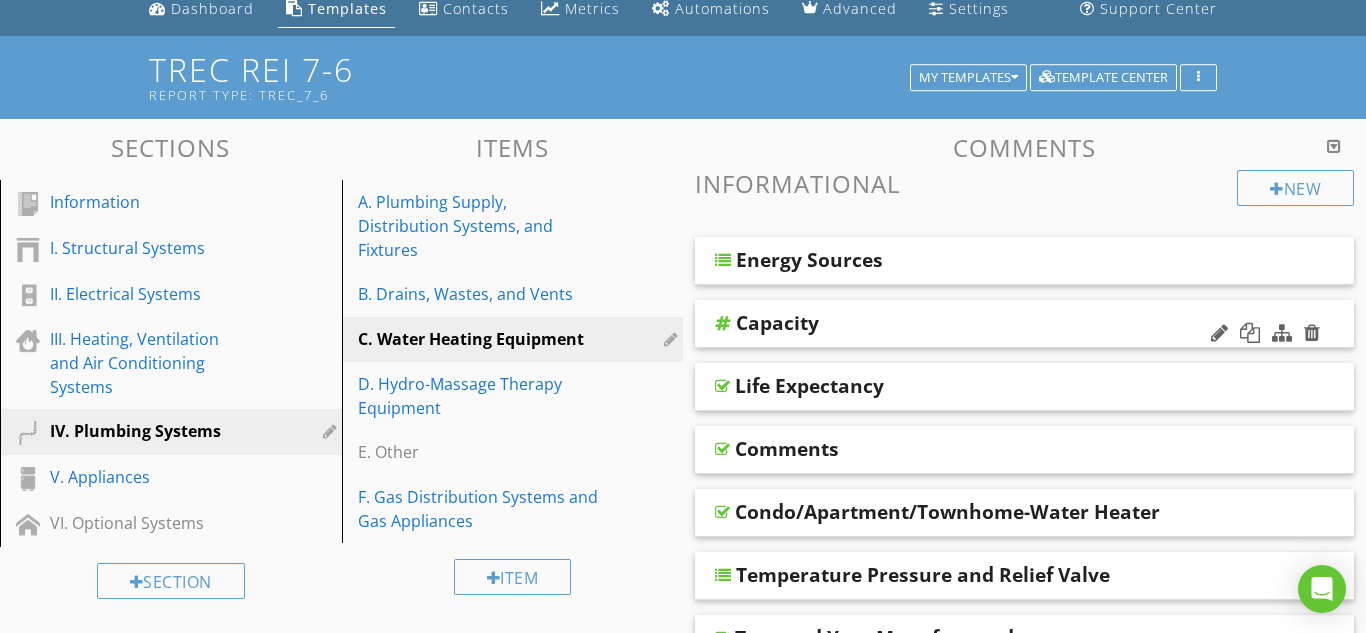 scroll, scrollTop: 82, scrollLeft: 0, axis: vertical 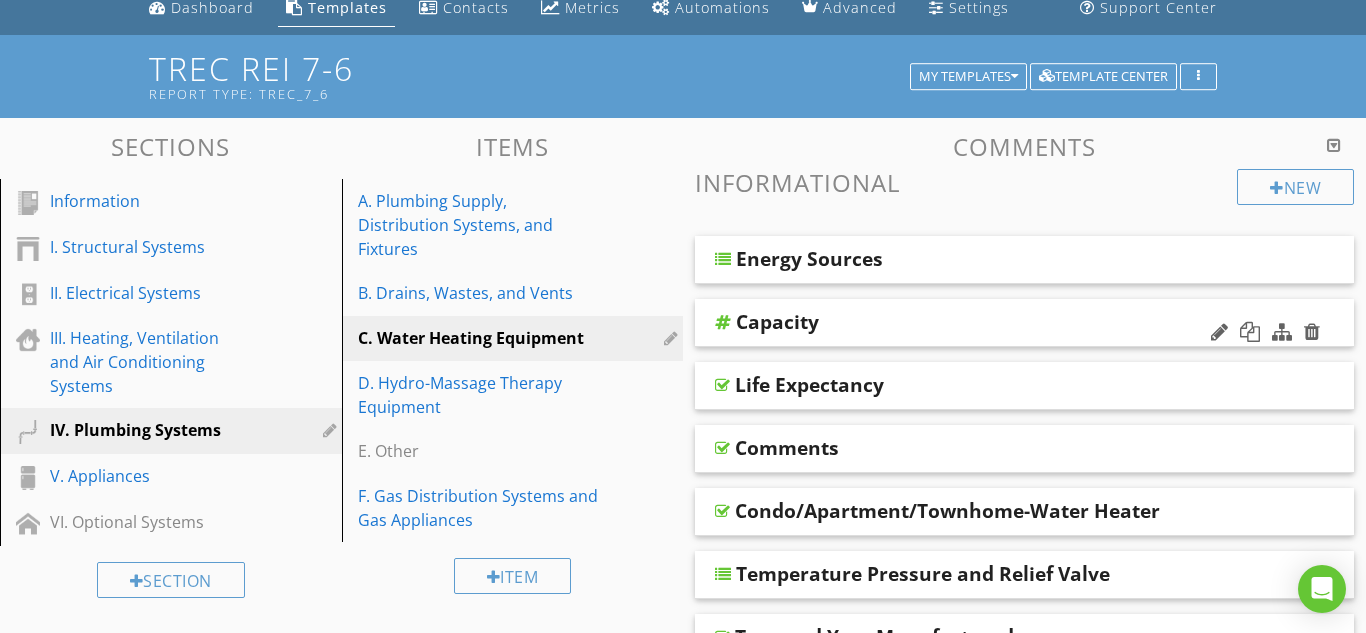click on "Life Expectancy" at bounding box center (967, 385) 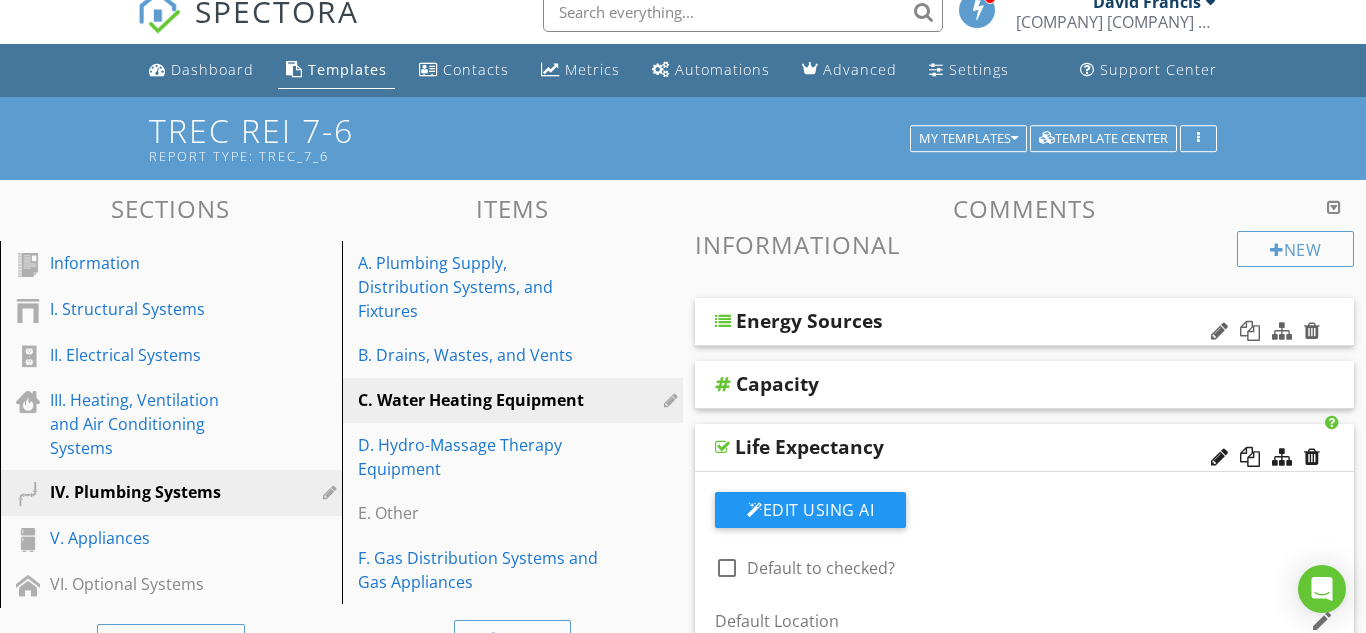 scroll, scrollTop: 0, scrollLeft: 0, axis: both 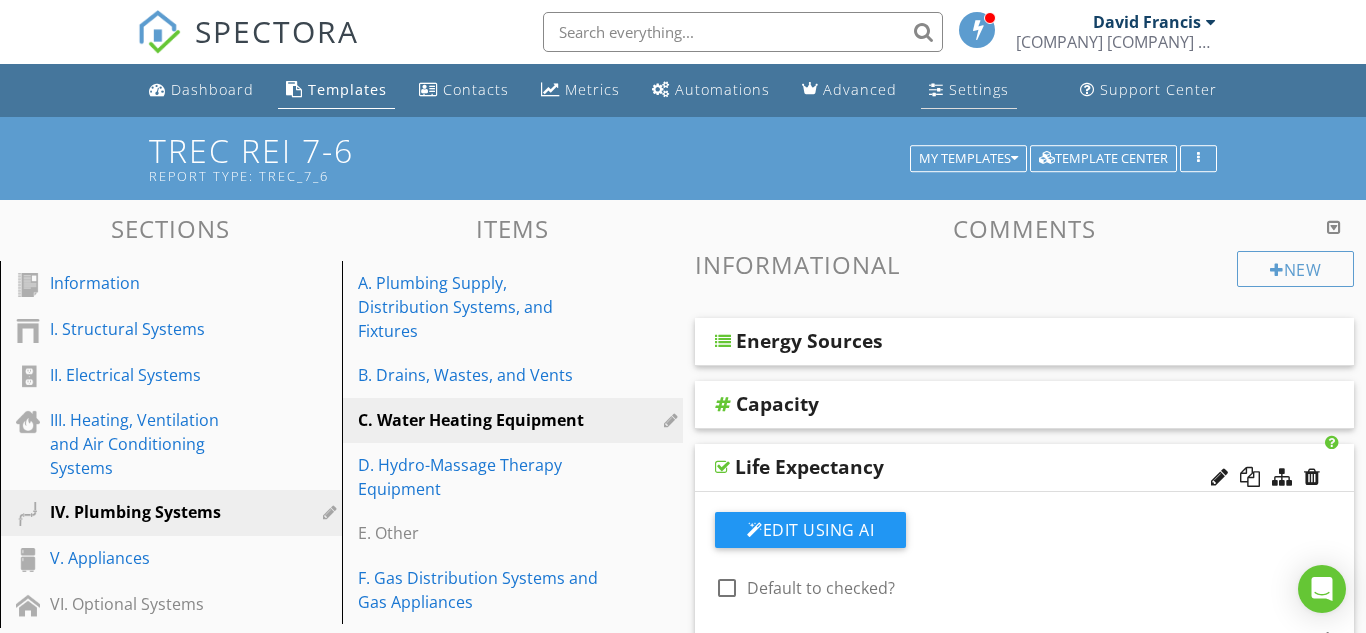 click on "Settings" at bounding box center (979, 89) 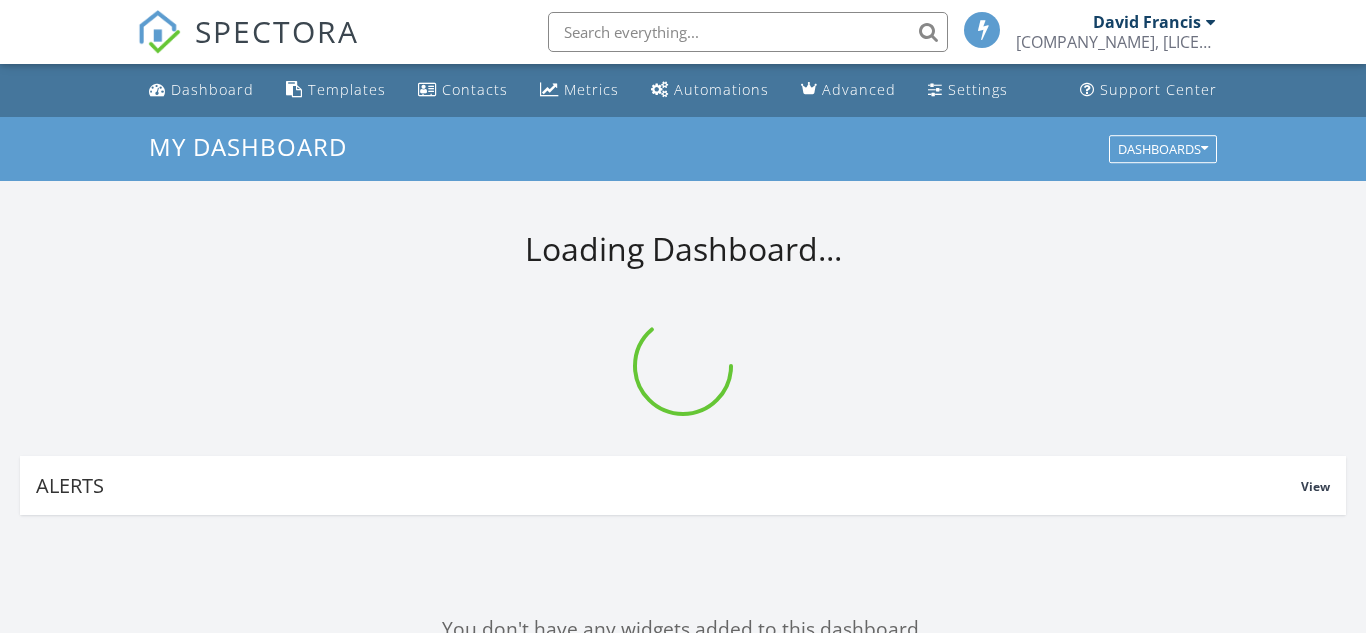 scroll, scrollTop: 0, scrollLeft: 0, axis: both 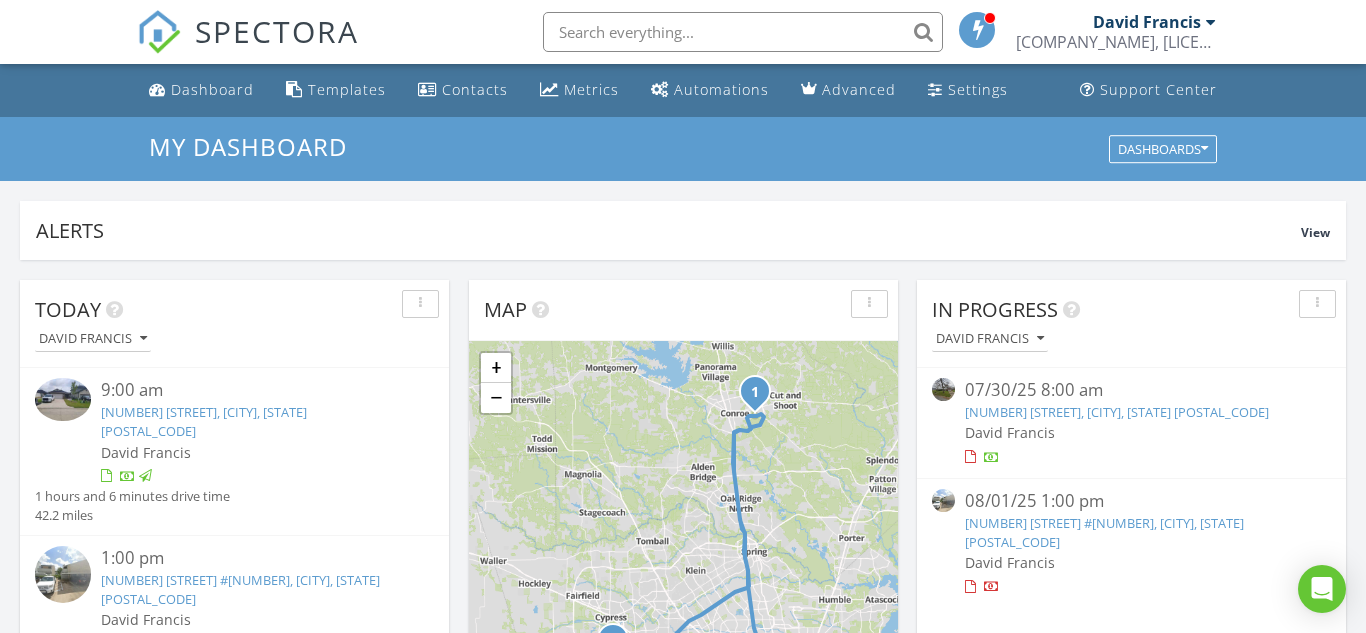 click on "1525 Bell Oaks Dr, Bellville, TX 77418" at bounding box center [1117, 412] 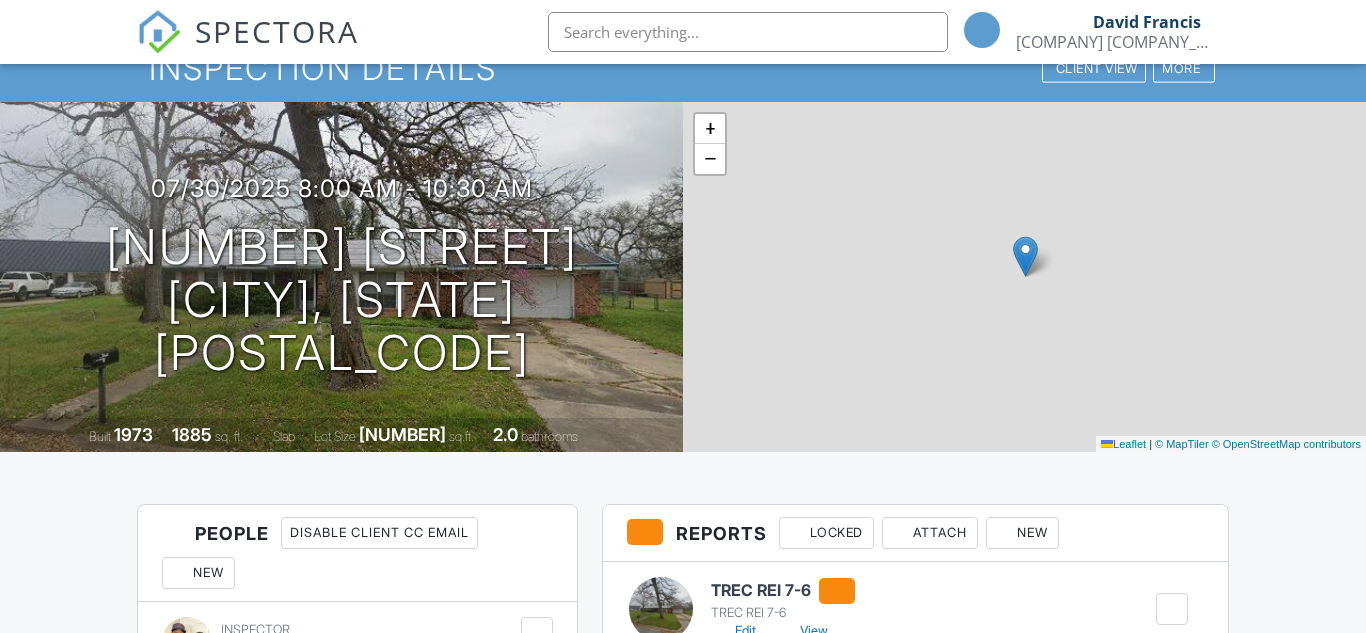 scroll, scrollTop: 1039, scrollLeft: 0, axis: vertical 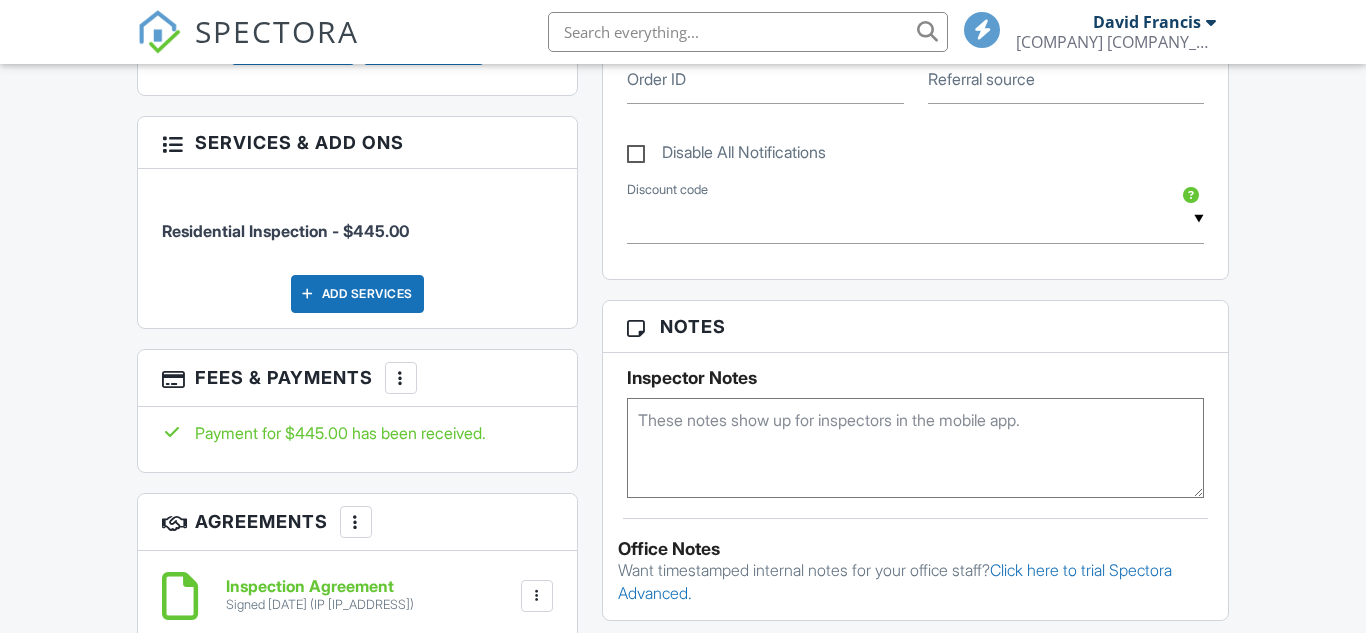 click on "Fees & Payments
More
Edit Fees & Payments
Add Services
View Invoice" at bounding box center (357, 378) 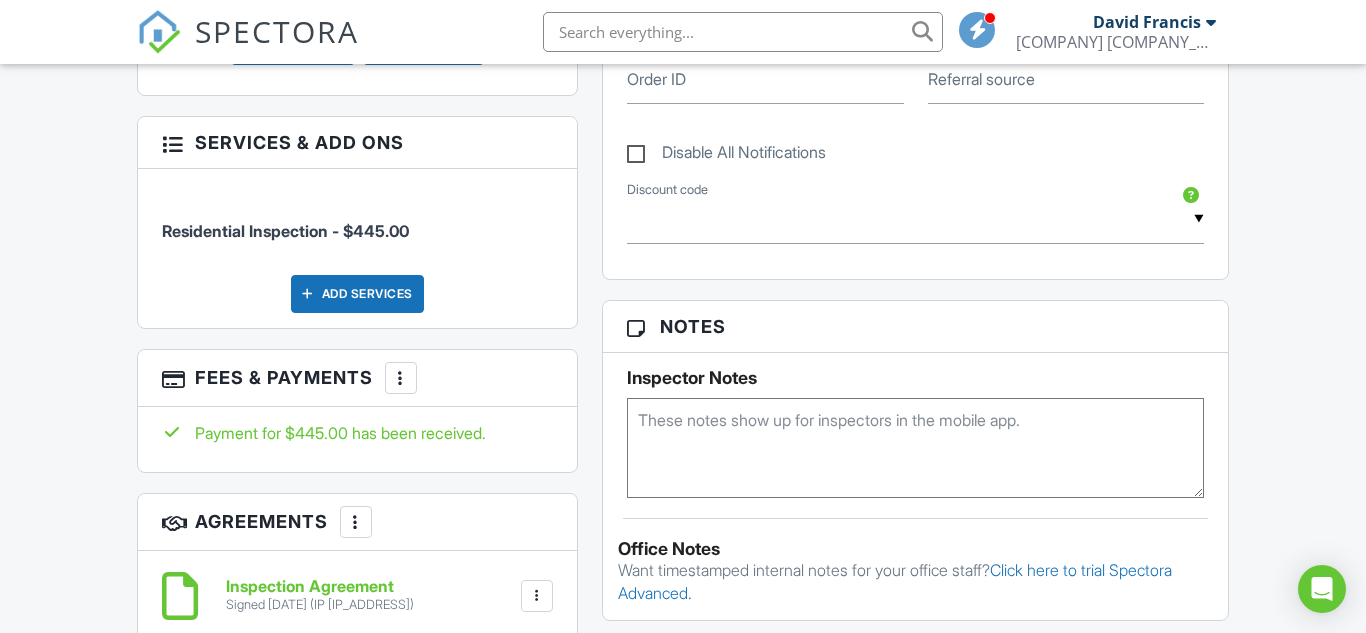 click on "More" at bounding box center [401, 378] 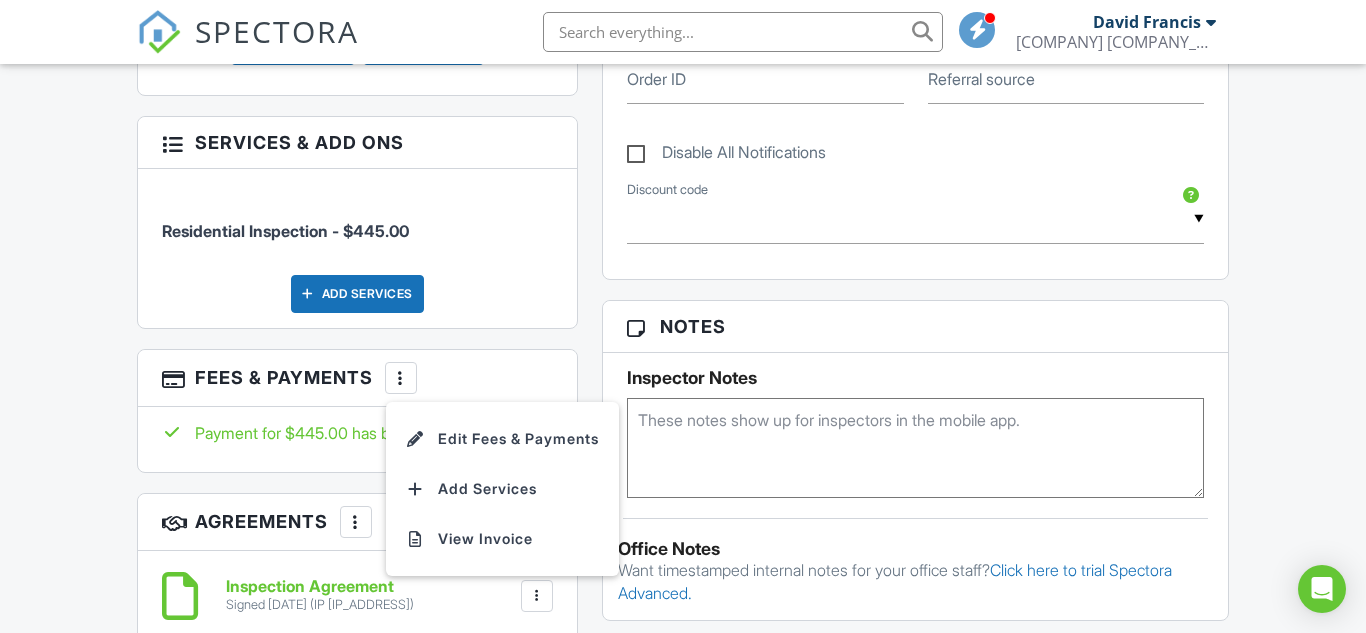 click on "Edit Fees & Payments" at bounding box center [502, 439] 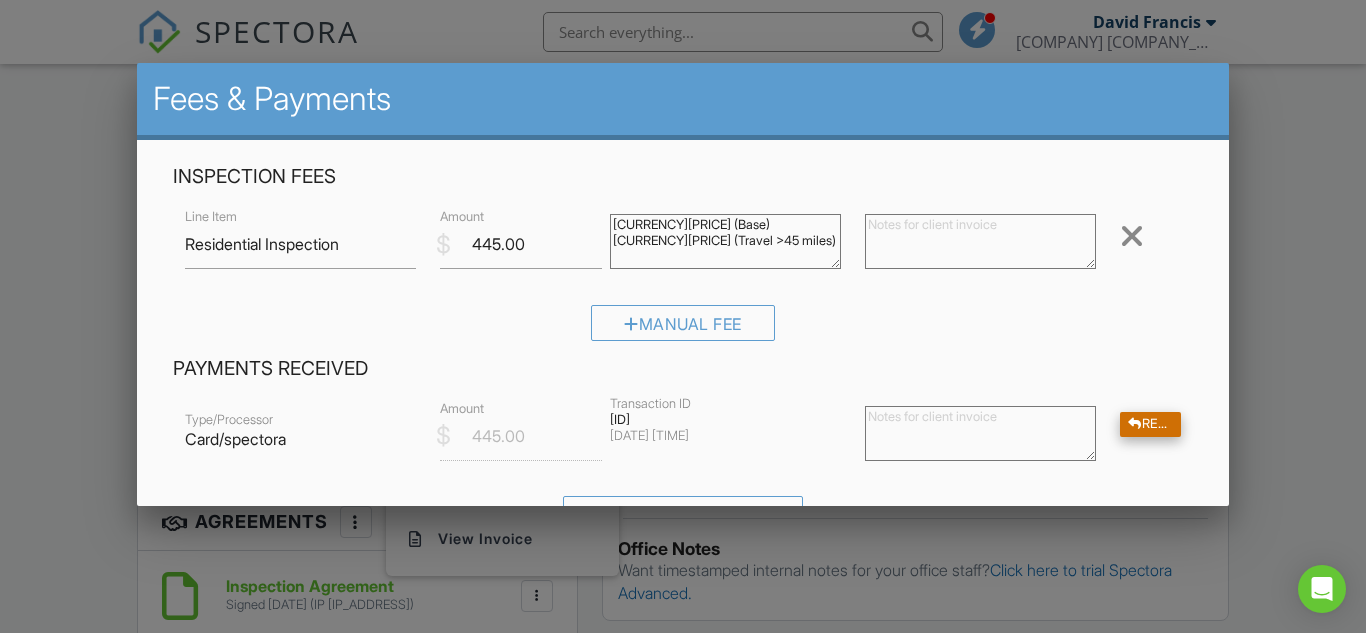 click on "Refund" at bounding box center [1150, 424] 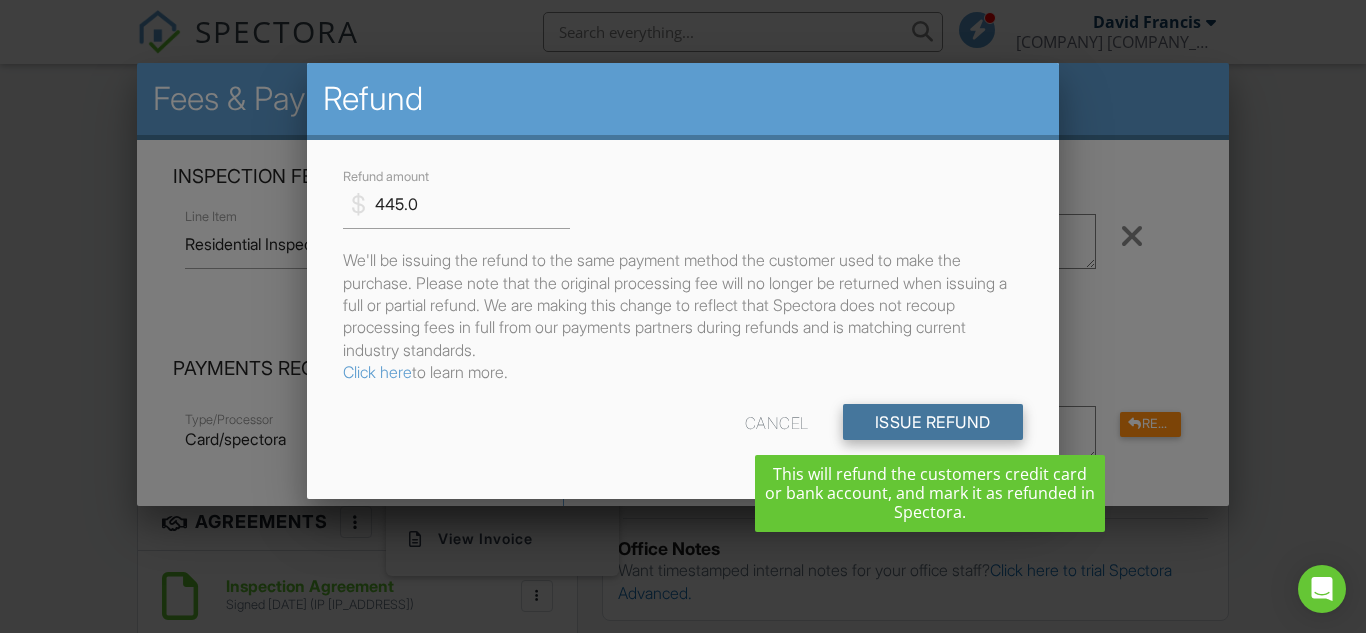 click on "Issue Refund" at bounding box center [933, 422] 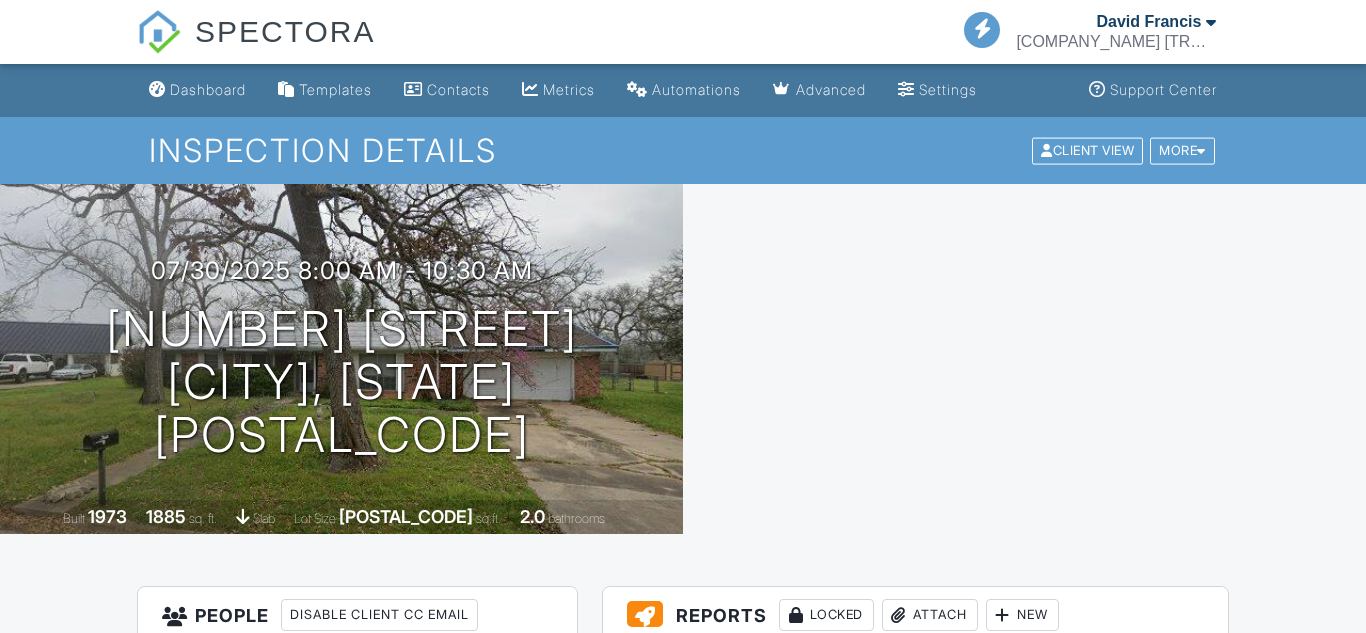 scroll, scrollTop: 0, scrollLeft: 0, axis: both 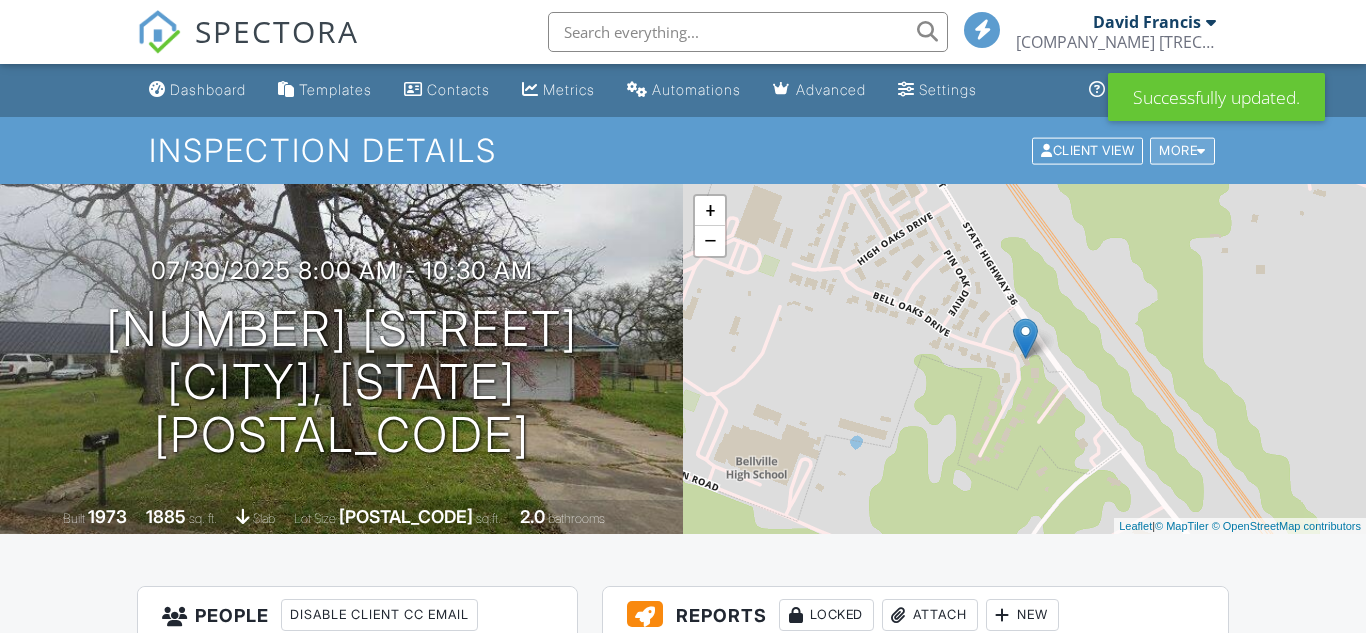 click on "More" at bounding box center [1182, 150] 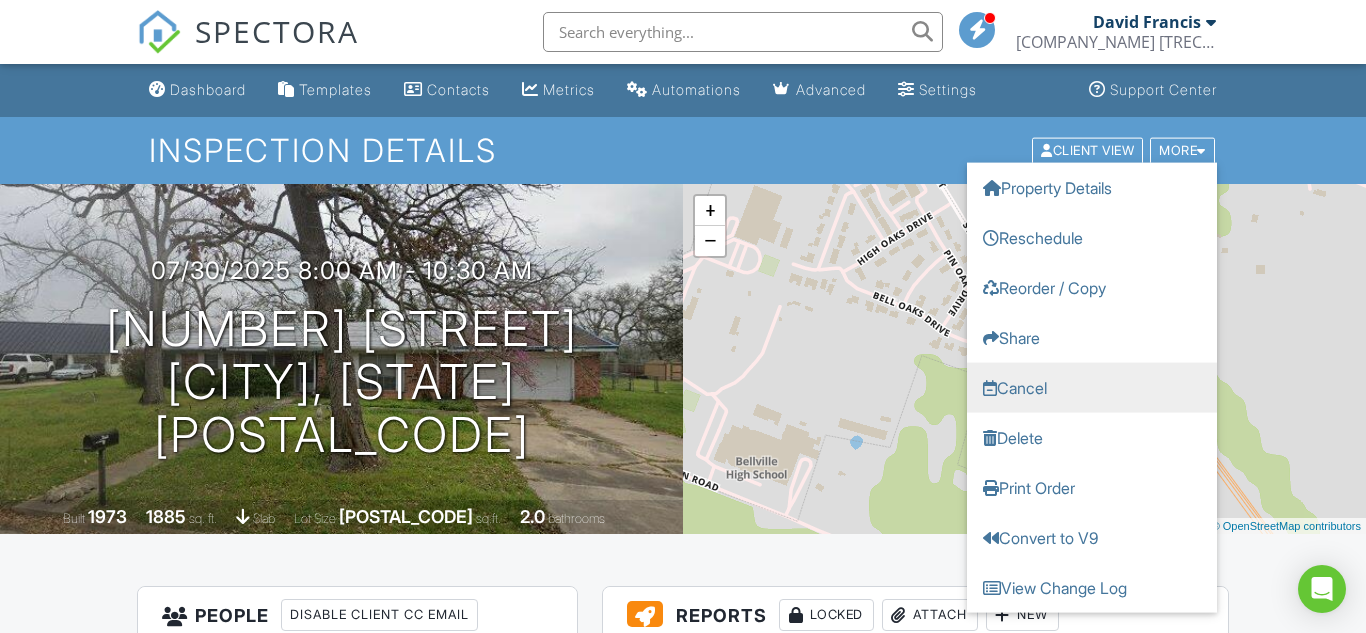 click on "Cancel" at bounding box center (1092, 387) 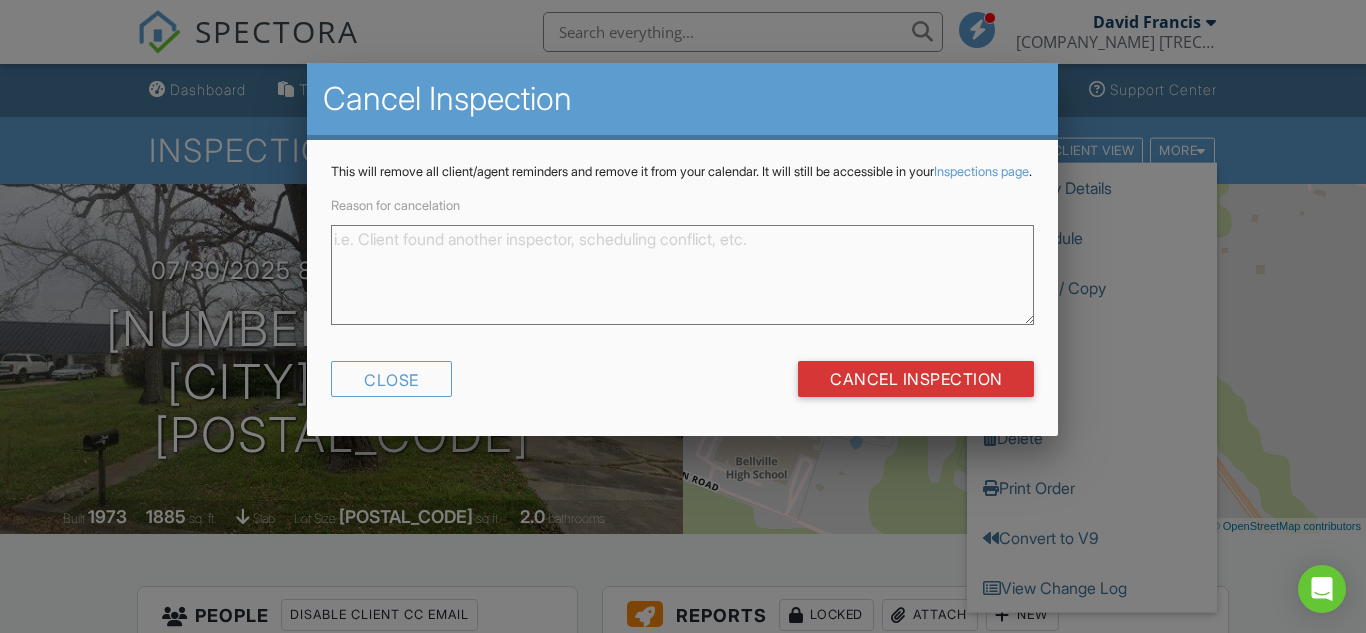 click on "Reason for cancelation" at bounding box center [682, 275] 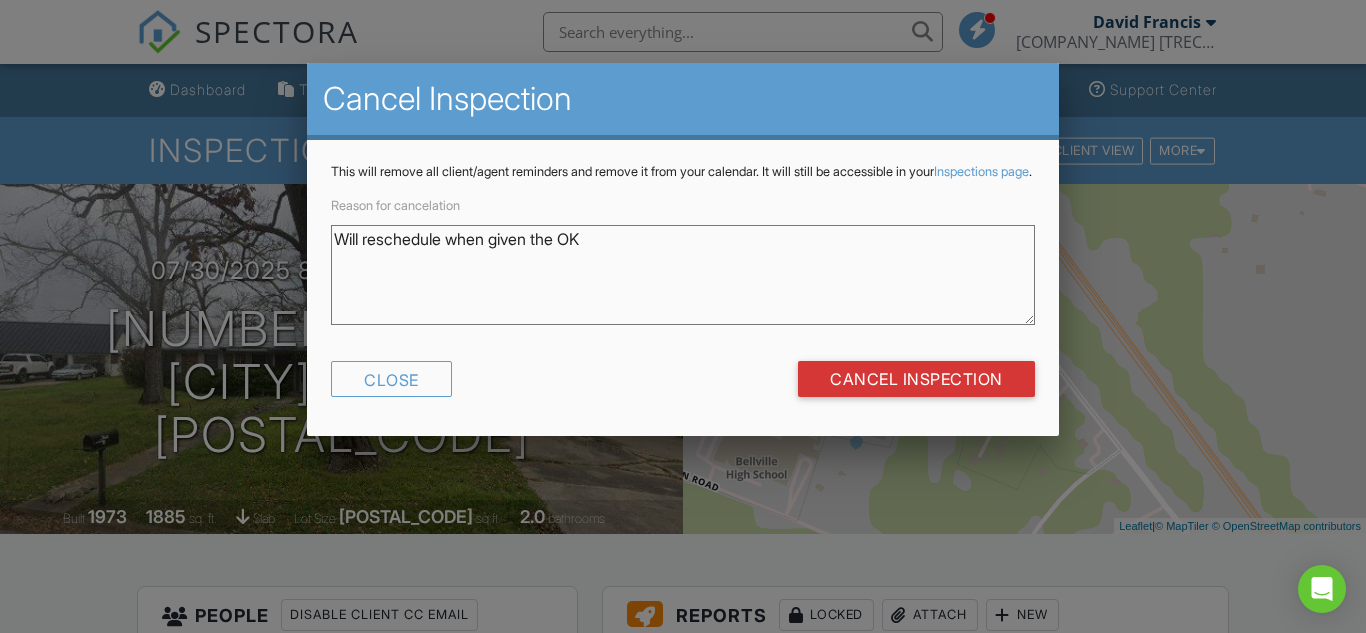 type on "Will reschedule when given the OK" 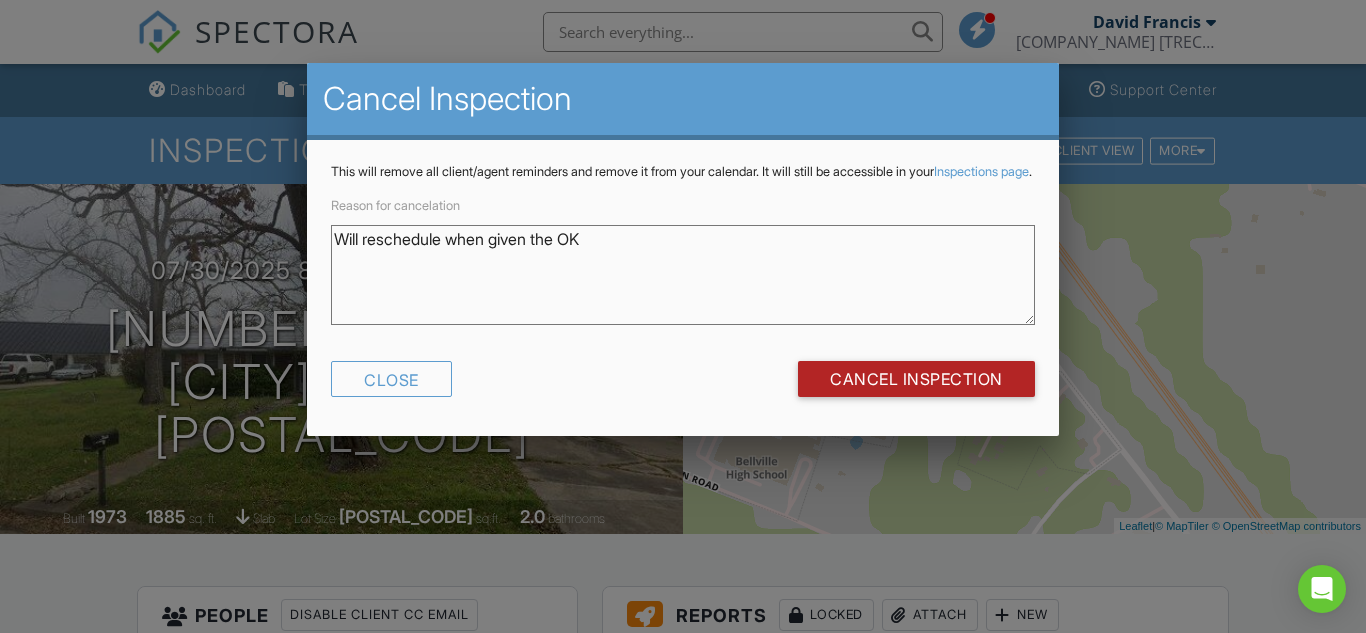 click on "Cancel Inspection" at bounding box center [916, 379] 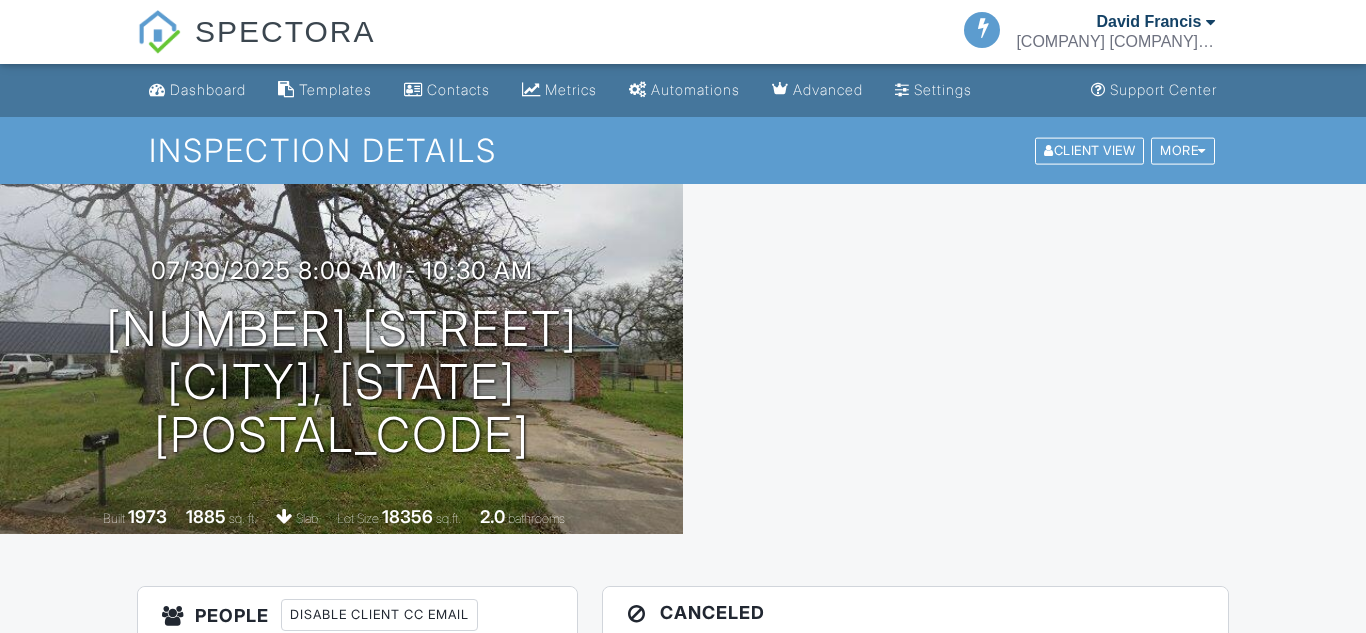 scroll, scrollTop: 0, scrollLeft: 0, axis: both 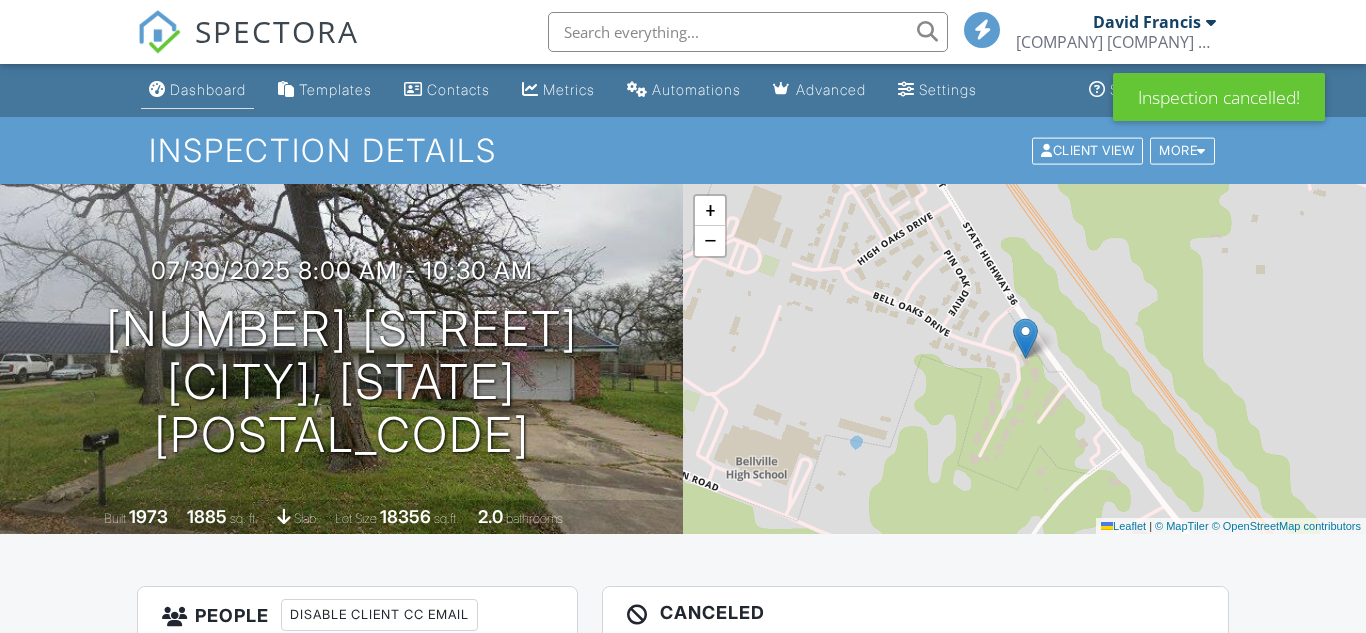click on "Dashboard" at bounding box center (208, 89) 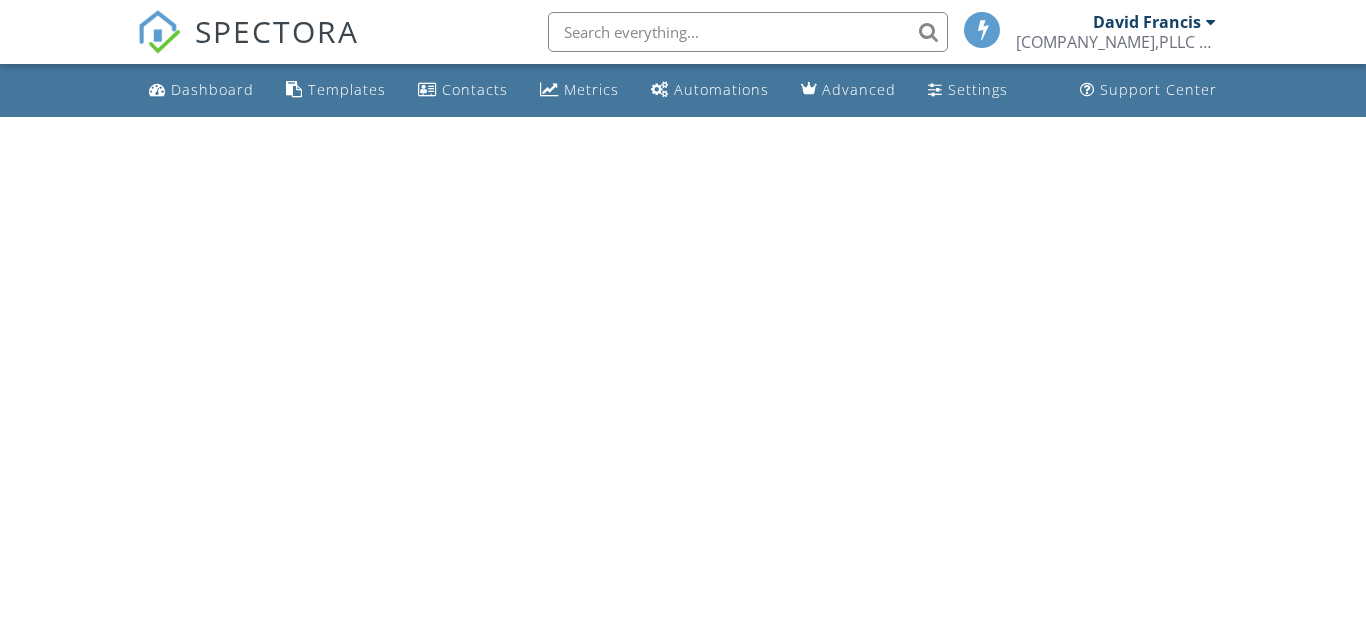 scroll, scrollTop: 0, scrollLeft: 0, axis: both 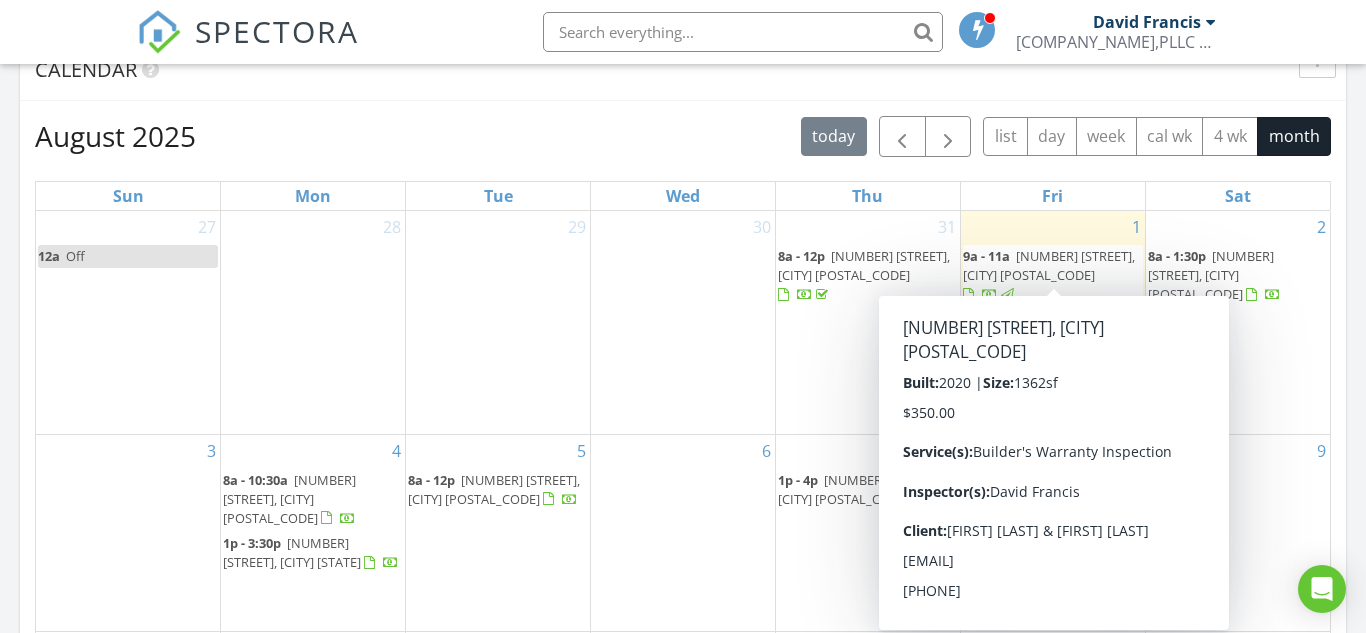 click on "[NUMBER] [STREET], [CITY] [POSTAL_CODE]" at bounding box center (1049, 265) 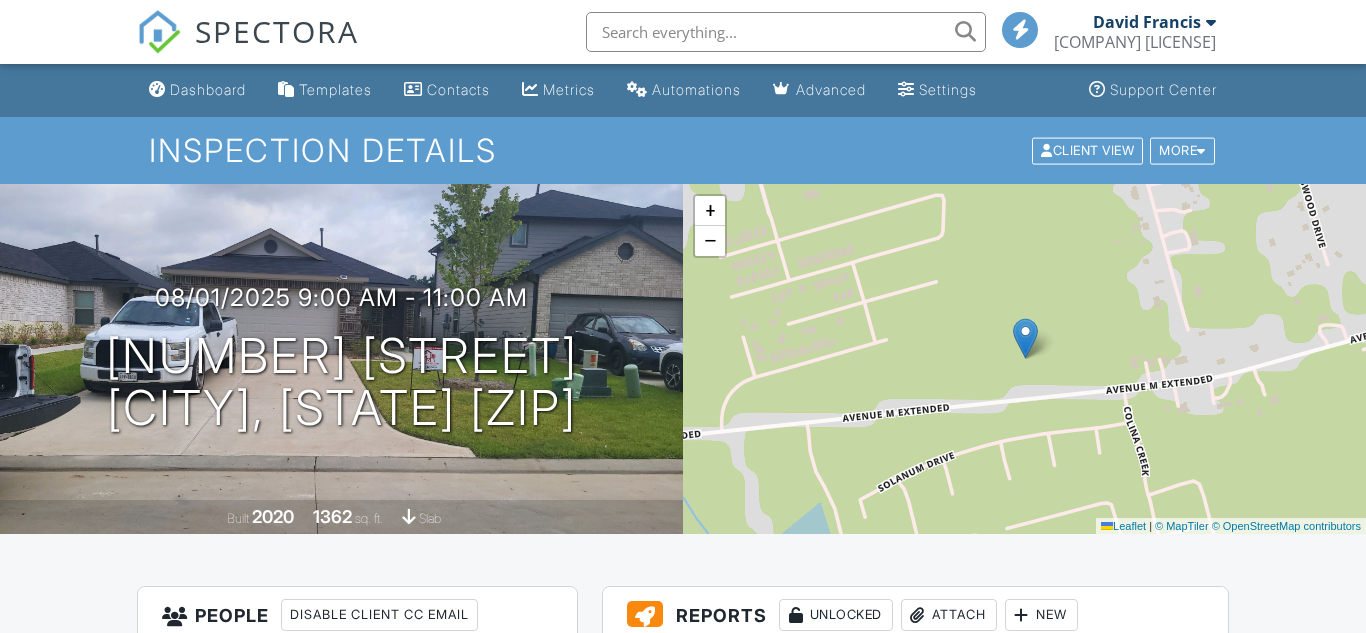 scroll, scrollTop: 0, scrollLeft: 0, axis: both 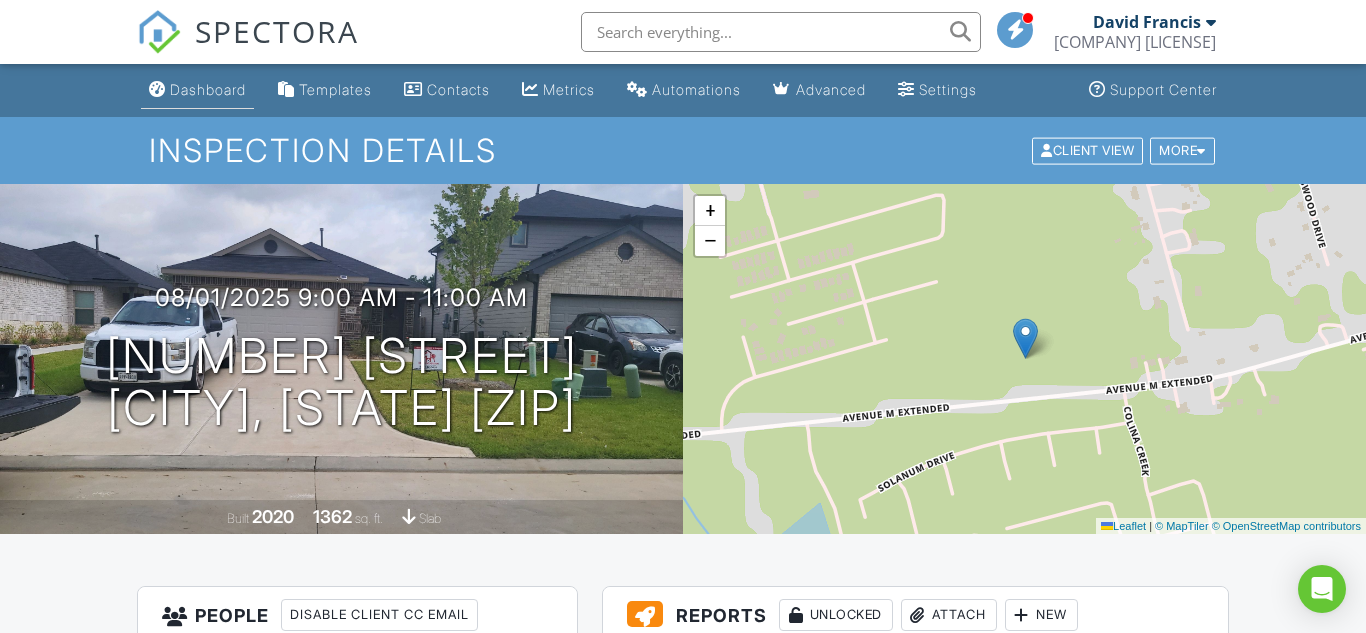 click on "Dashboard" at bounding box center (208, 89) 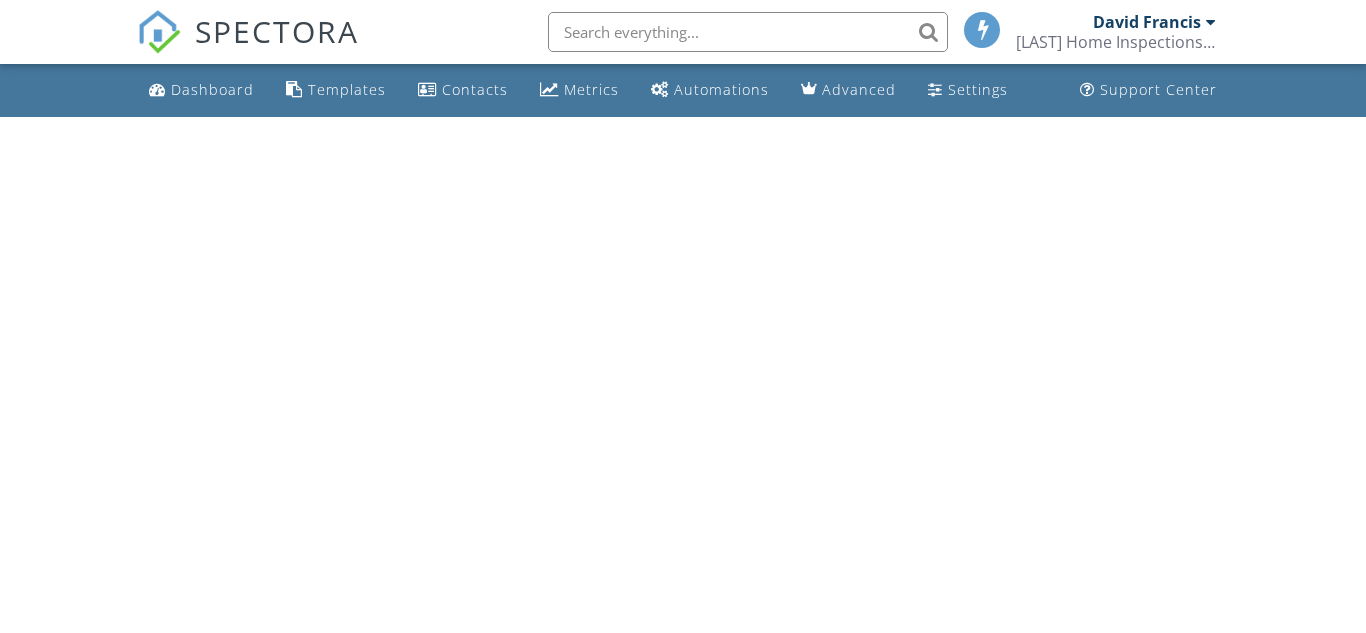 scroll, scrollTop: 0, scrollLeft: 0, axis: both 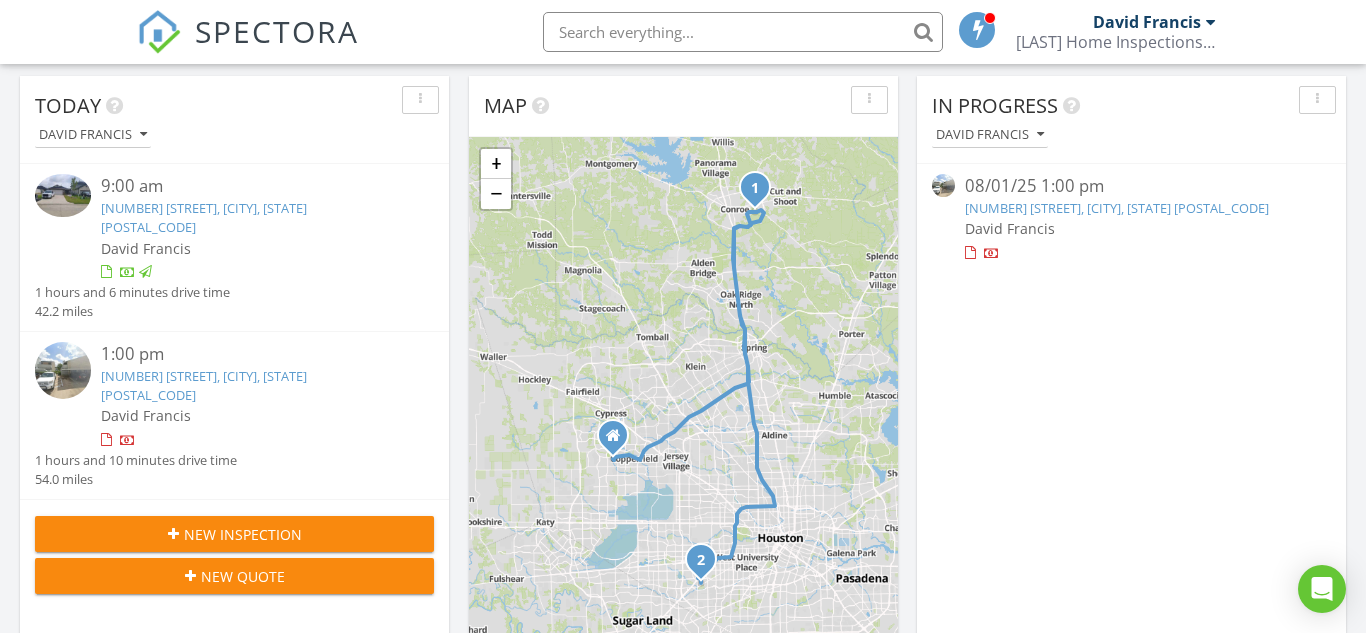 click on "8787 Brae Acres Rd #204, Houston, Texas 77074" at bounding box center (204, 385) 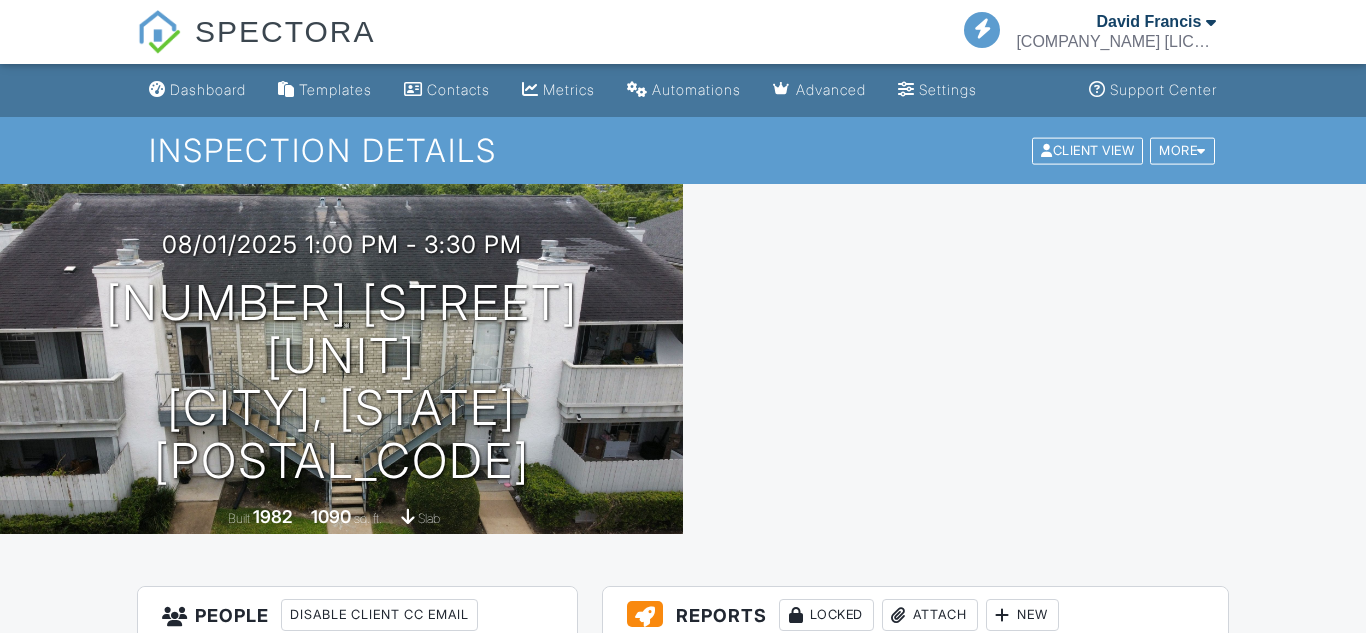 scroll, scrollTop: 0, scrollLeft: 0, axis: both 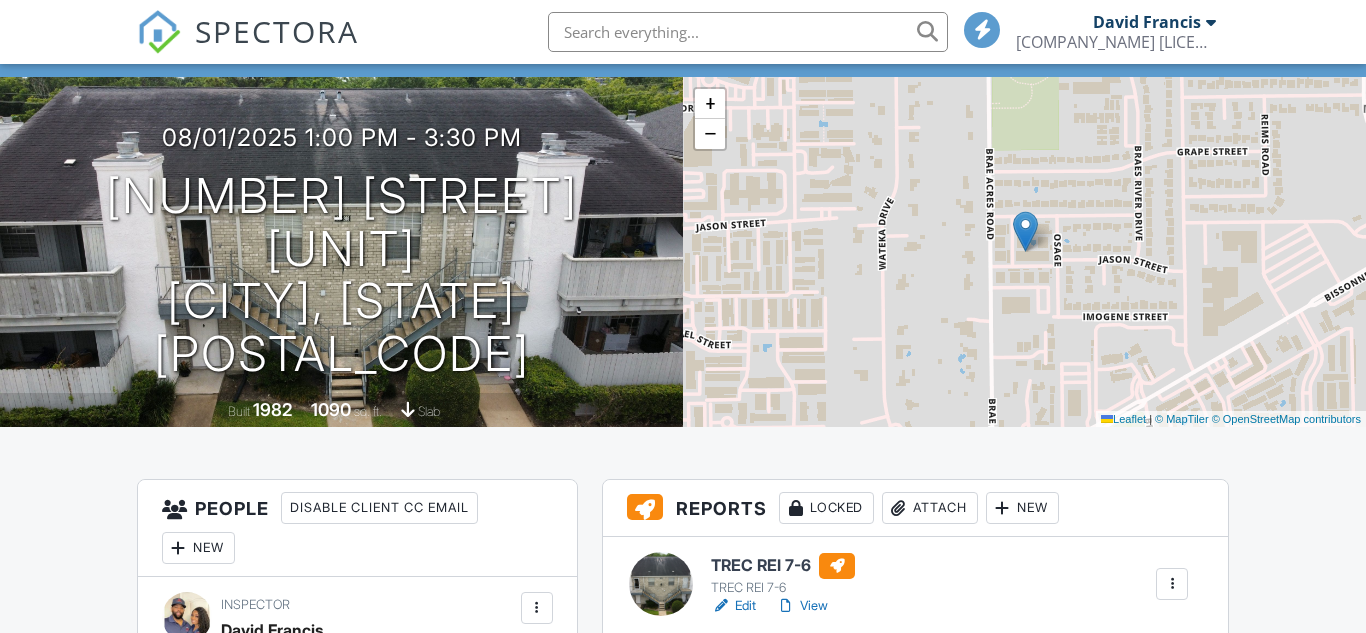 click on "Edit" at bounding box center (733, 606) 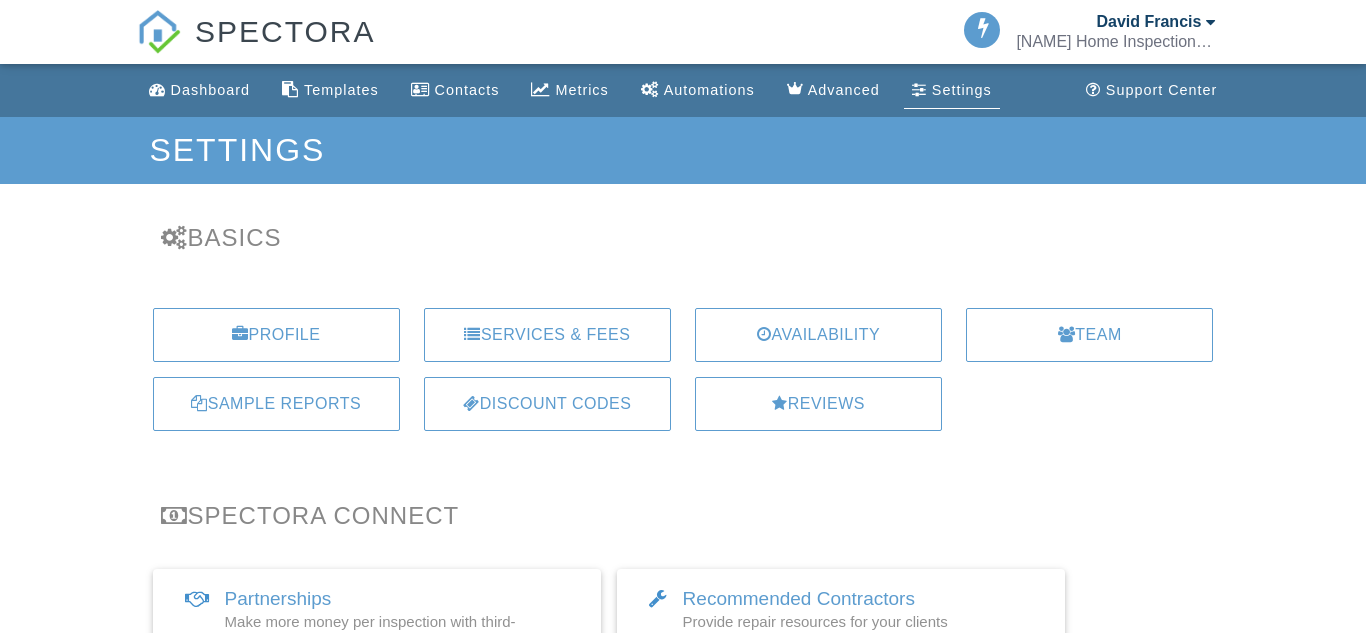 click on "Payments" at bounding box center [683, 901] 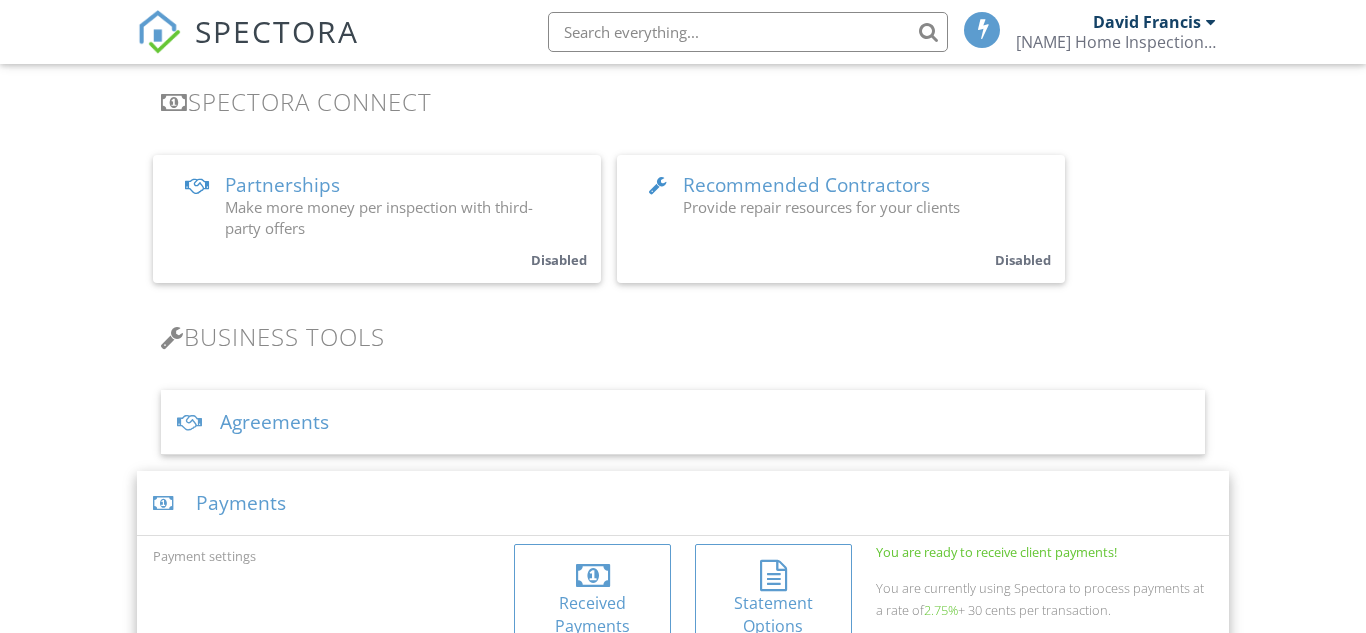 scroll, scrollTop: 446, scrollLeft: 0, axis: vertical 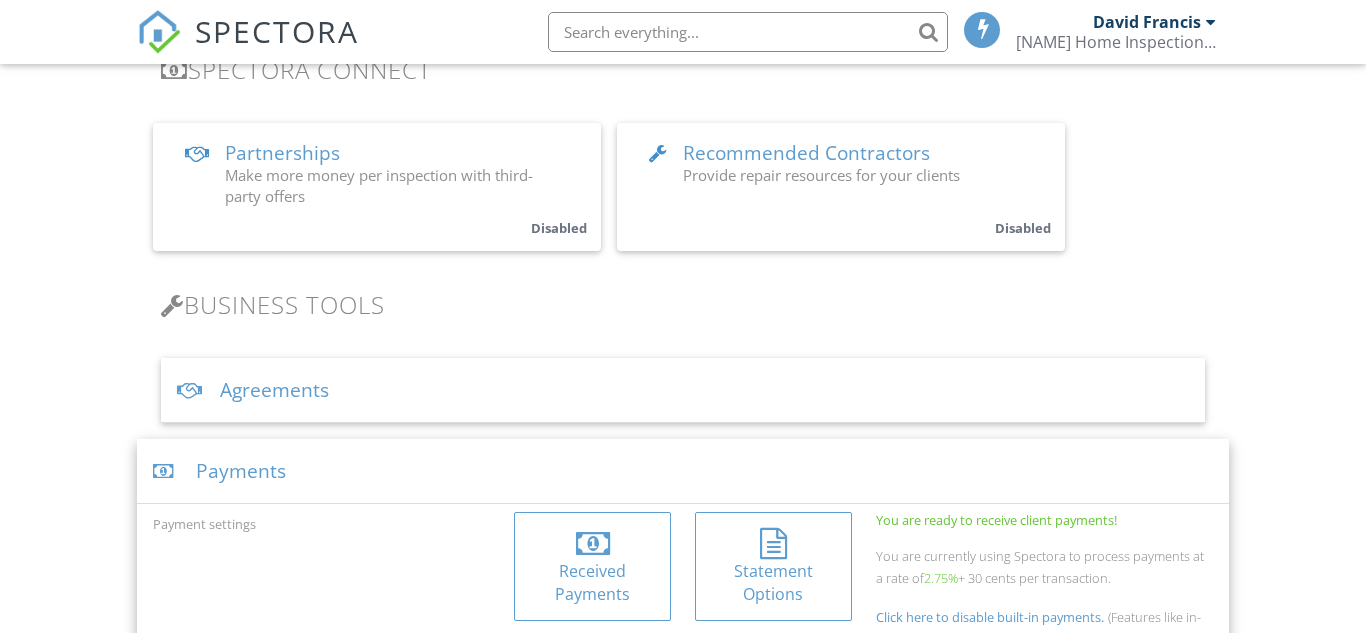 click at bounding box center (592, 544) 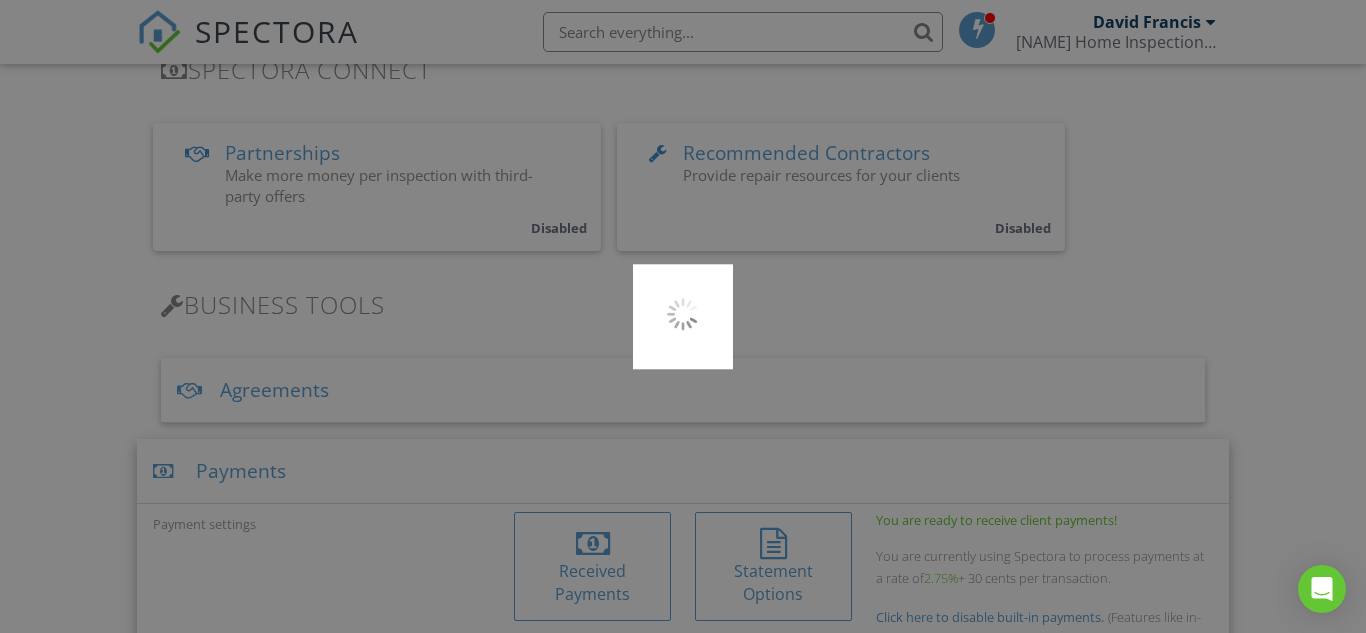 scroll, scrollTop: 446, scrollLeft: 0, axis: vertical 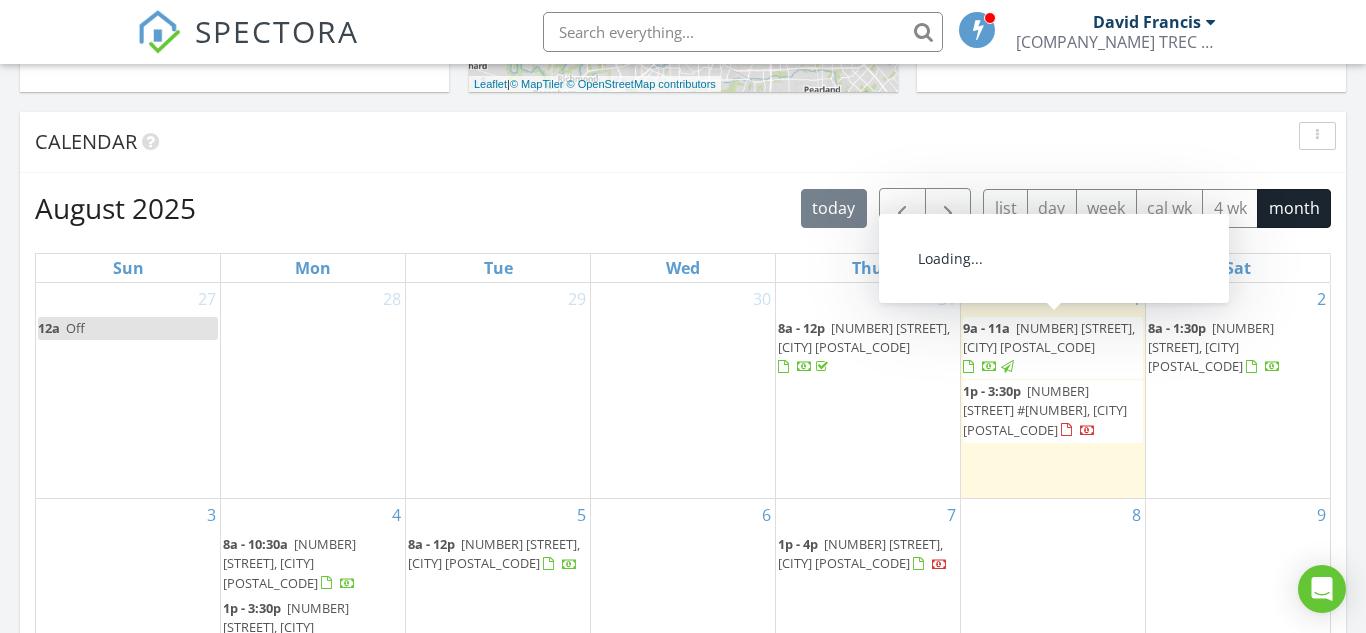 click on "[NUMBER] [STREET], [CITY] [POSTAL_CODE]" at bounding box center [1049, 337] 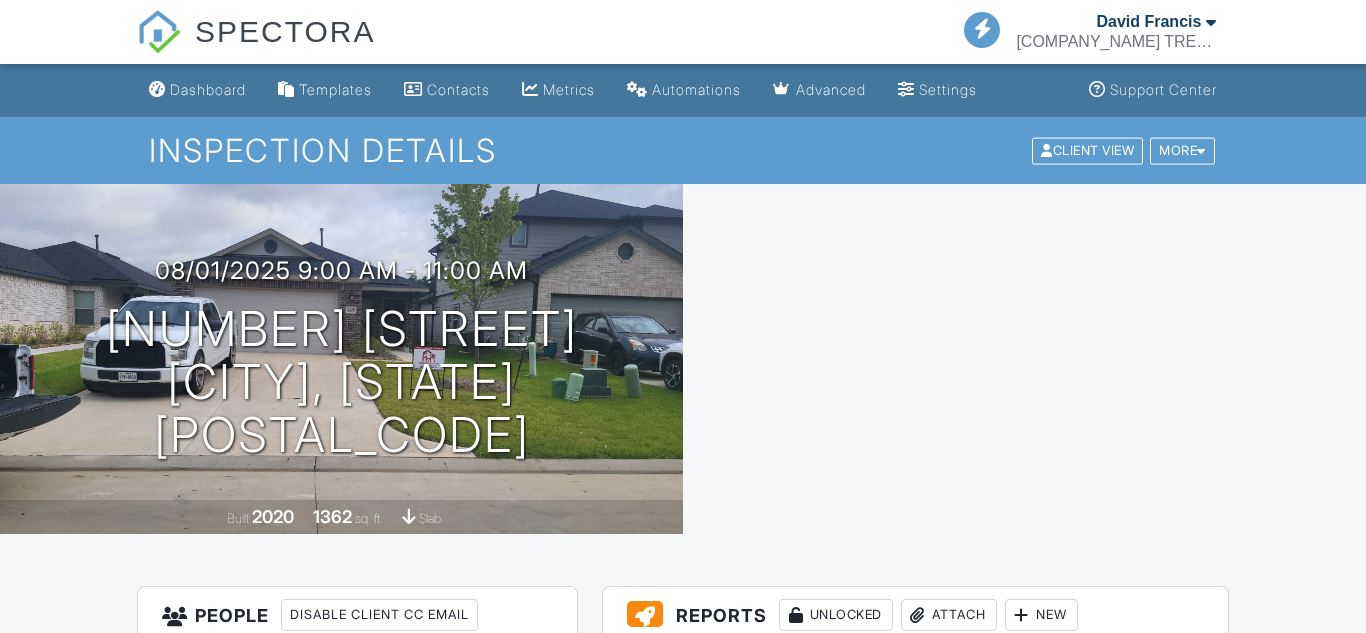 scroll, scrollTop: 296, scrollLeft: 0, axis: vertical 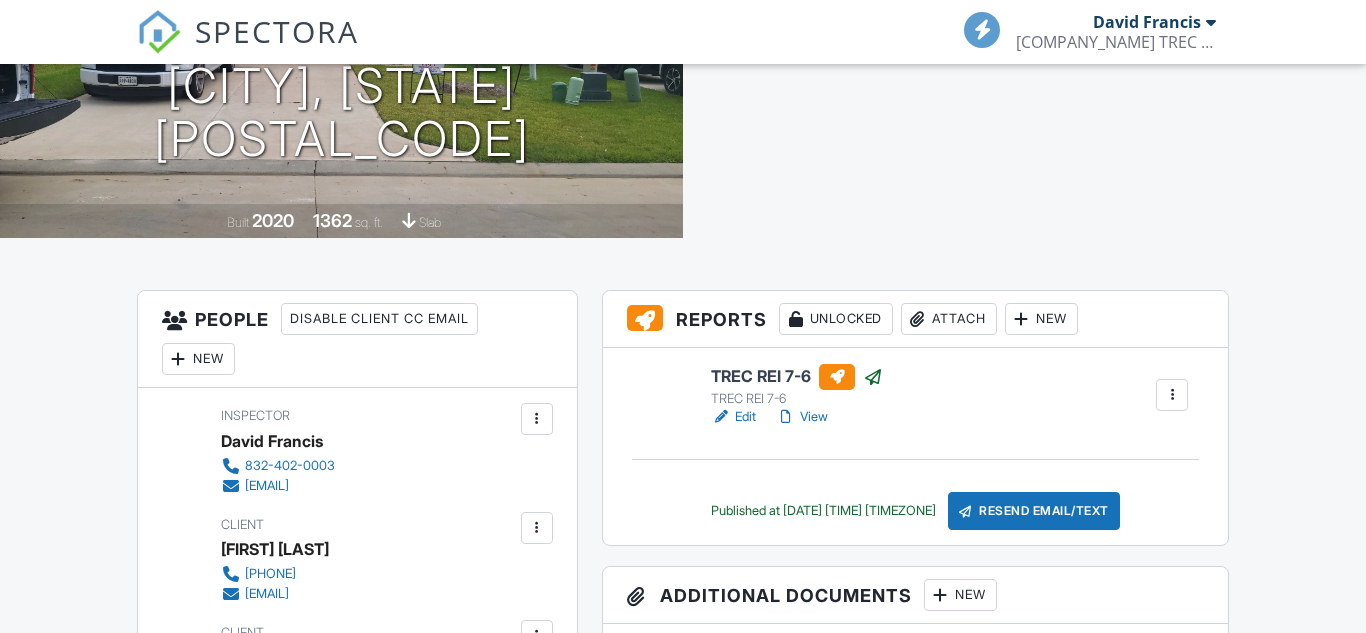 click on "Edit" at bounding box center (733, 417) 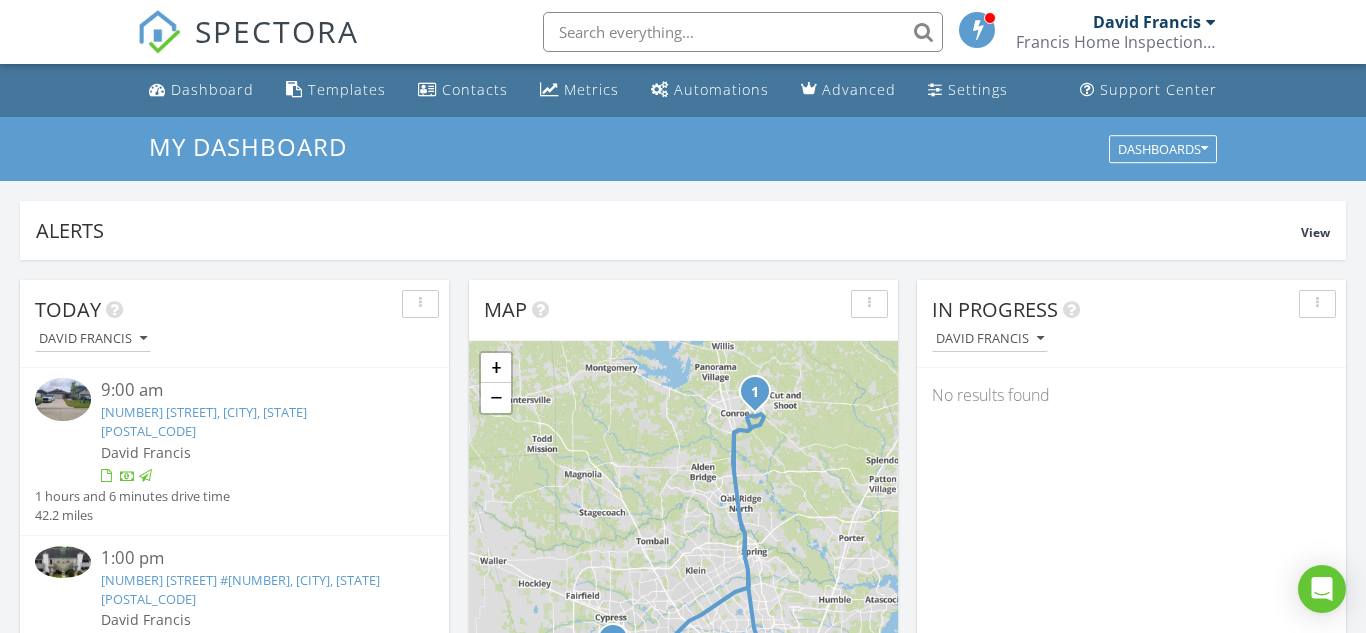 scroll, scrollTop: 0, scrollLeft: 0, axis: both 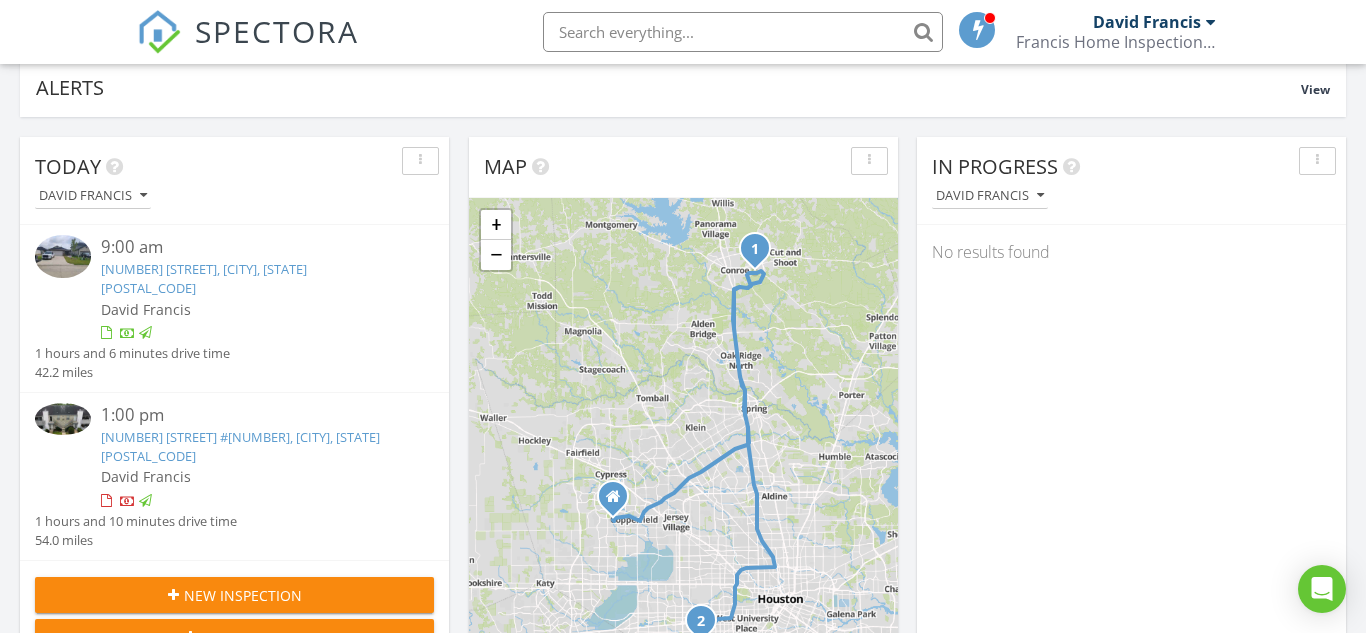 click on "8787 Brae Acres Rd #204, Houston, Texas 77074" at bounding box center (240, 446) 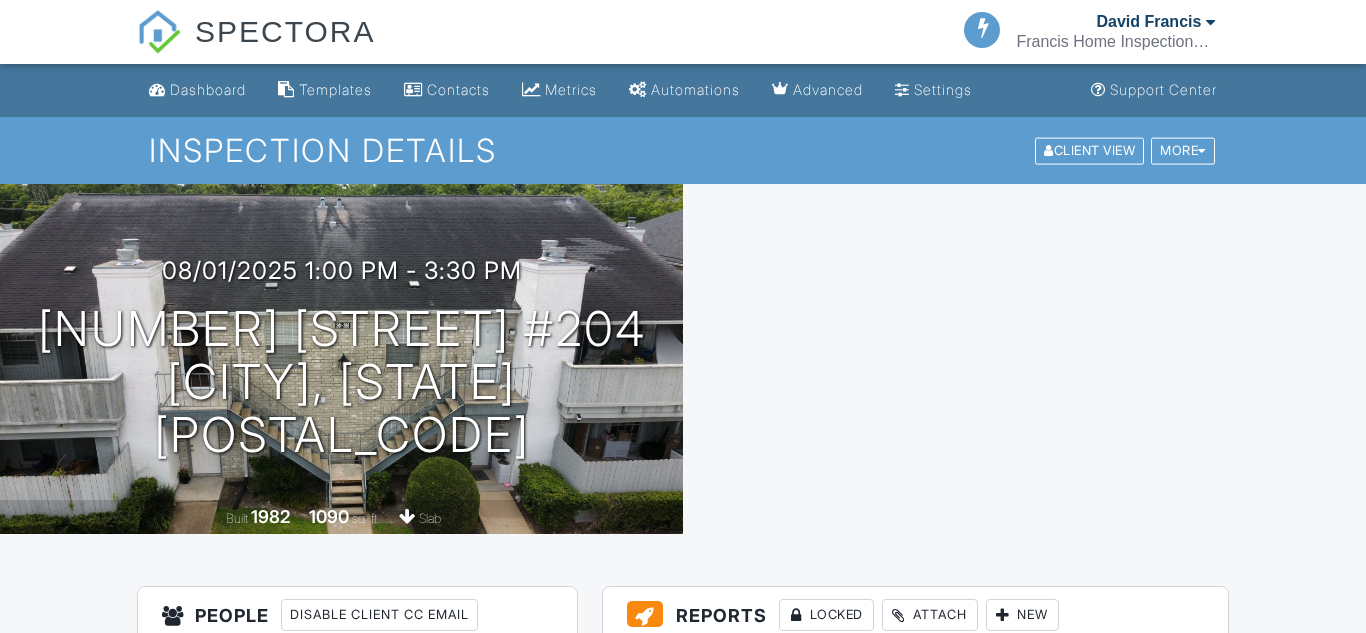 scroll, scrollTop: 297, scrollLeft: 0, axis: vertical 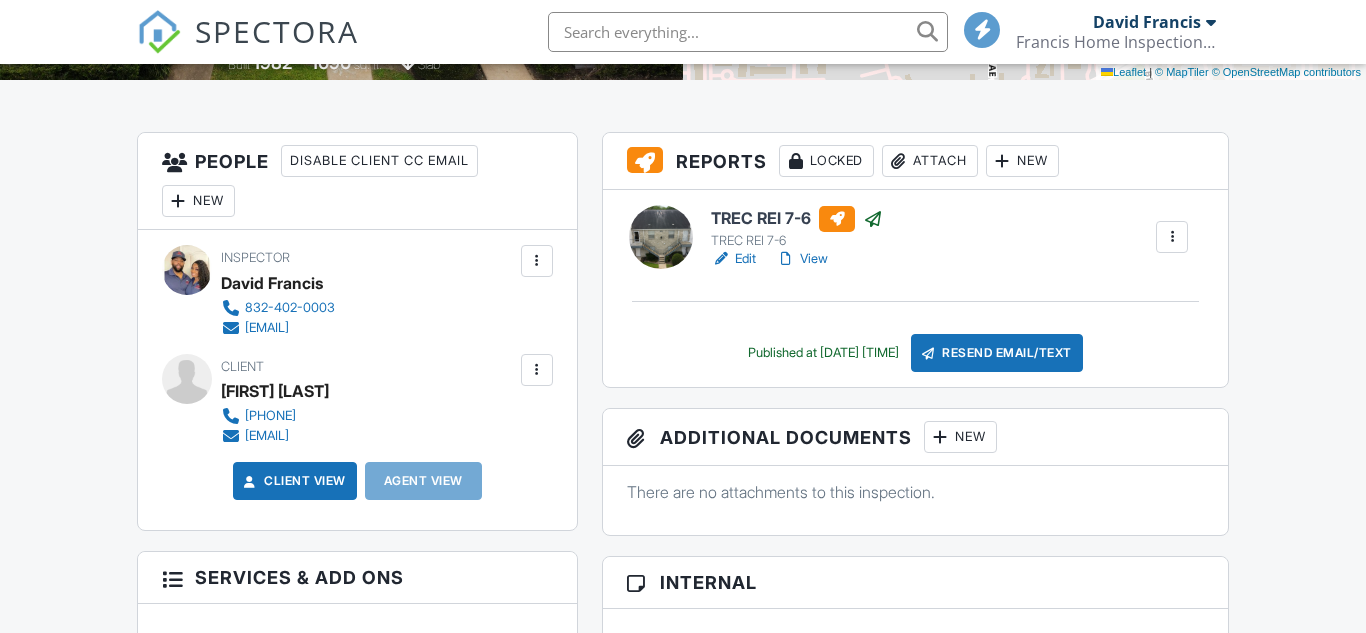 copy on "wediyohans@hotmail.com" 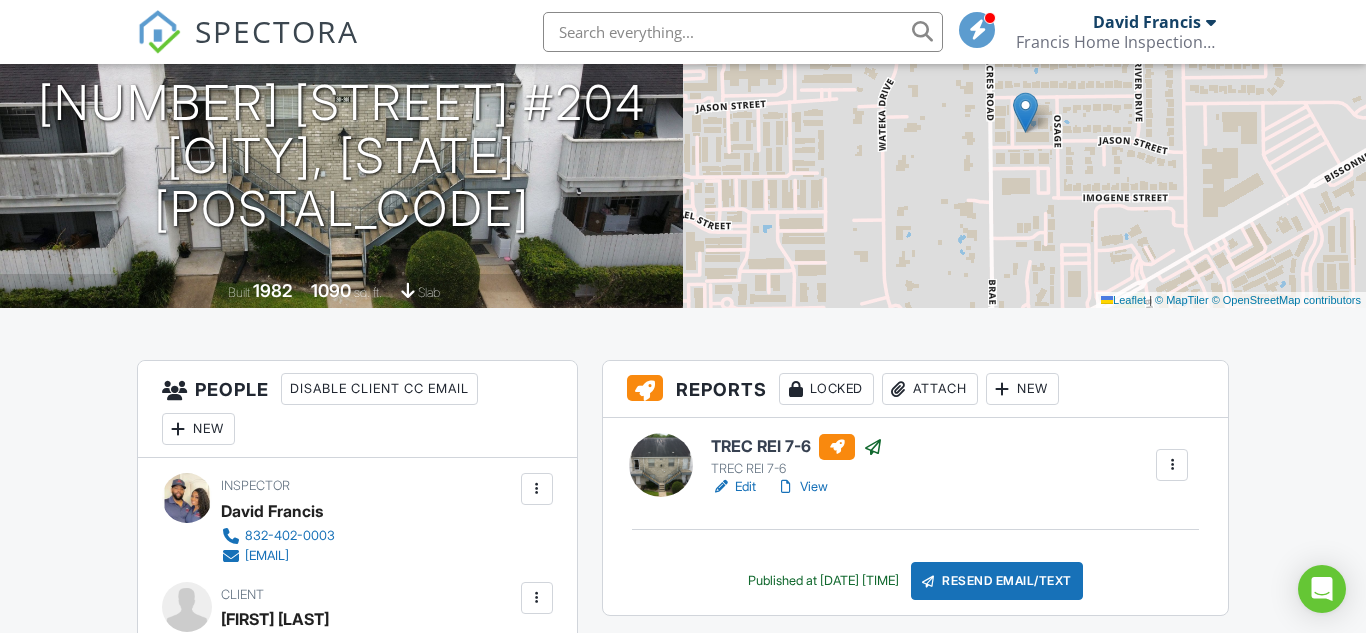 scroll, scrollTop: 0, scrollLeft: 0, axis: both 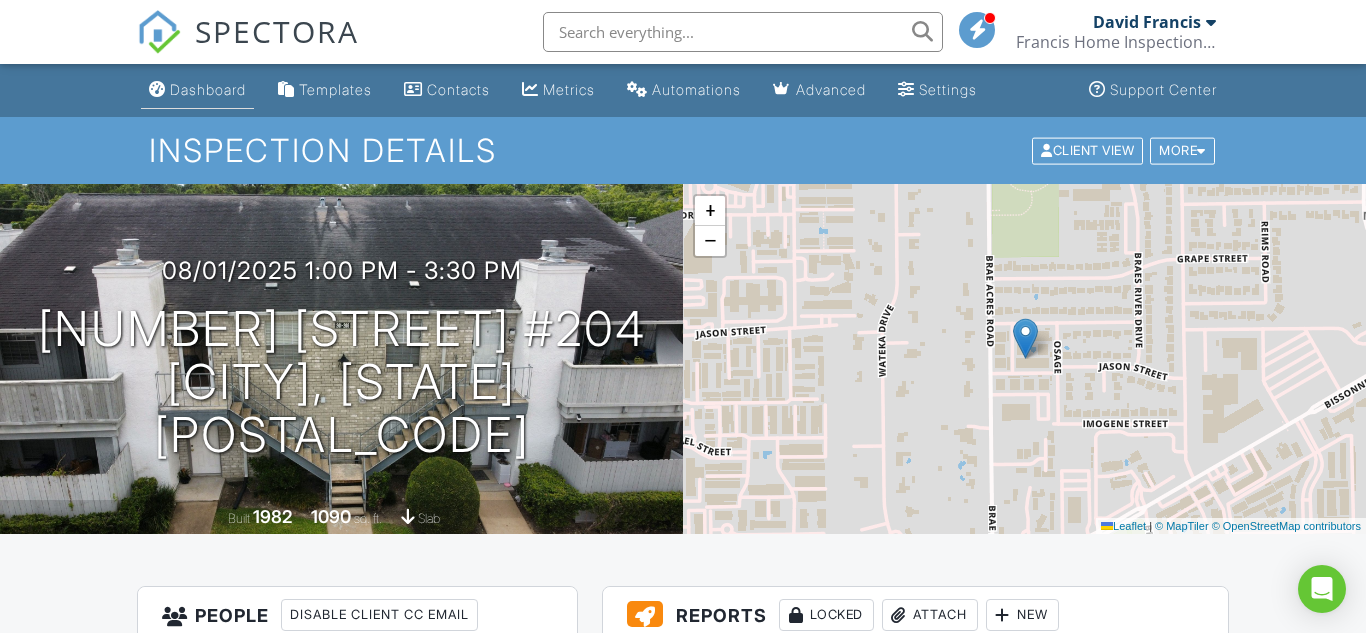 click on "Dashboard" at bounding box center [208, 89] 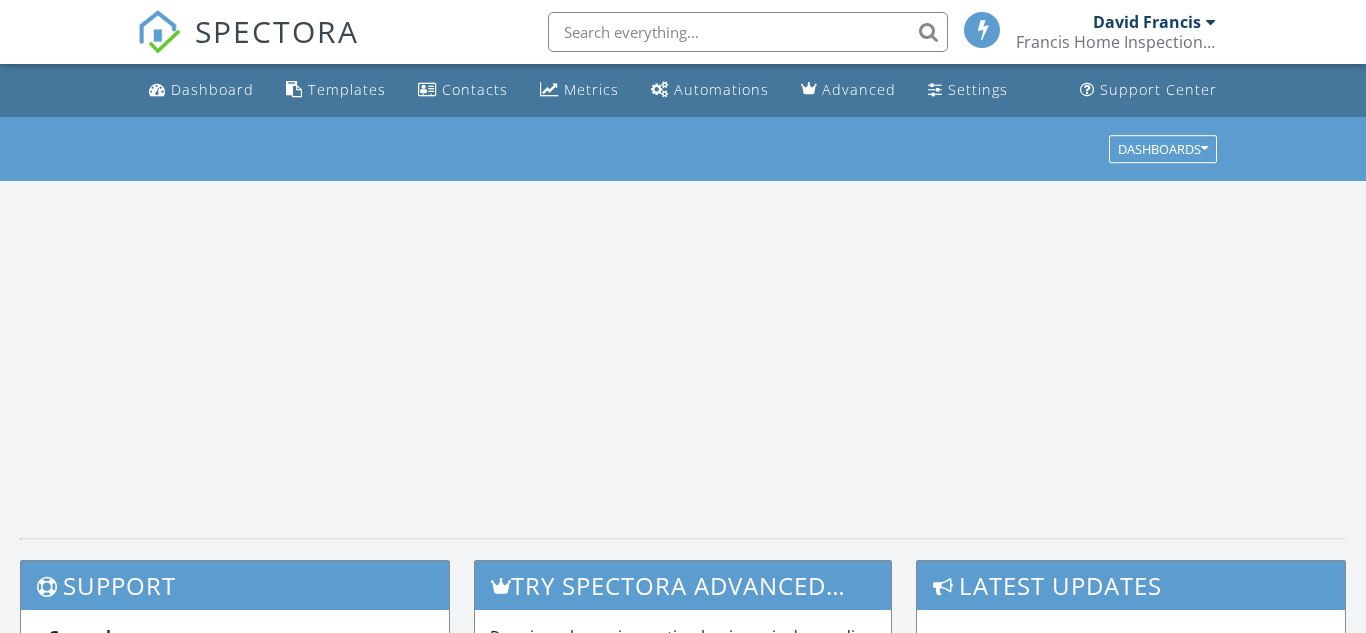 scroll, scrollTop: 0, scrollLeft: 0, axis: both 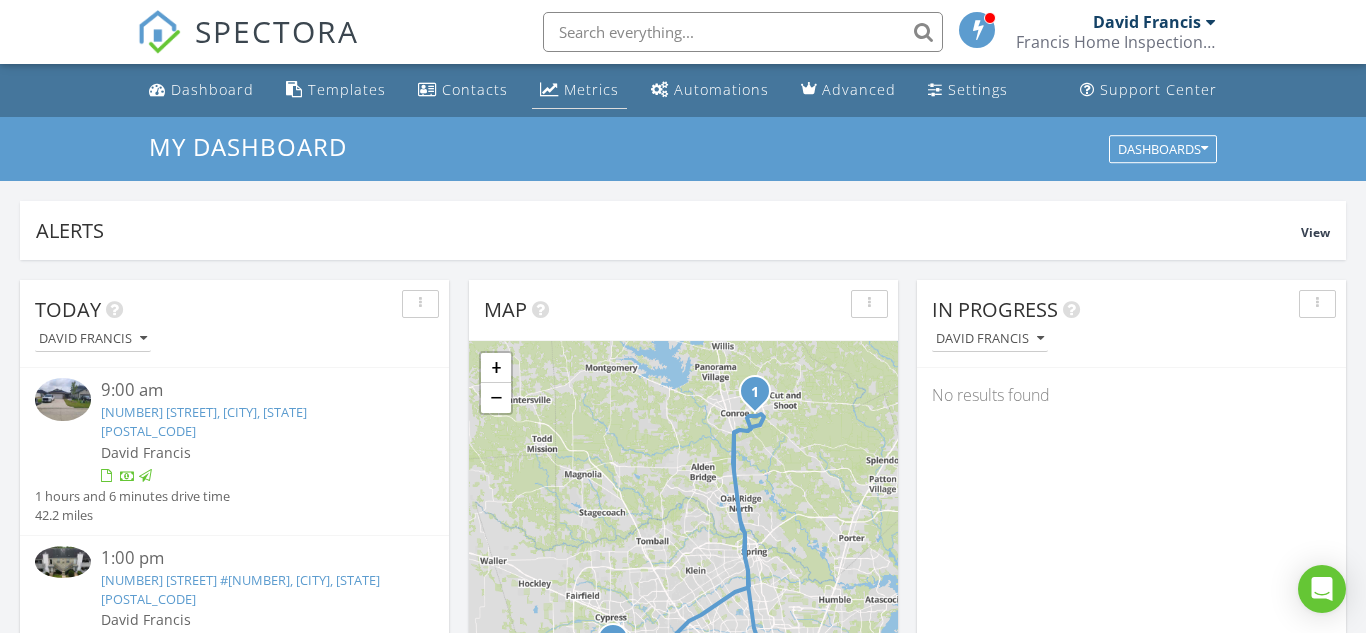 click on "Metrics" at bounding box center [591, 89] 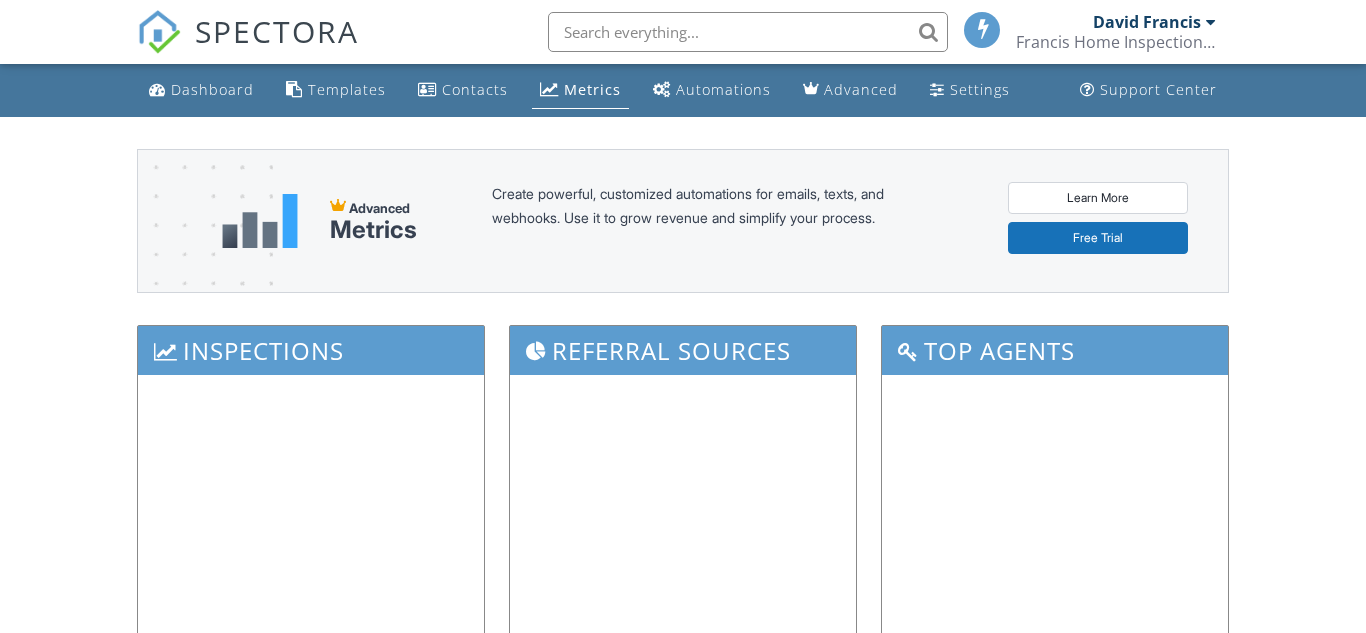 scroll, scrollTop: 0, scrollLeft: 0, axis: both 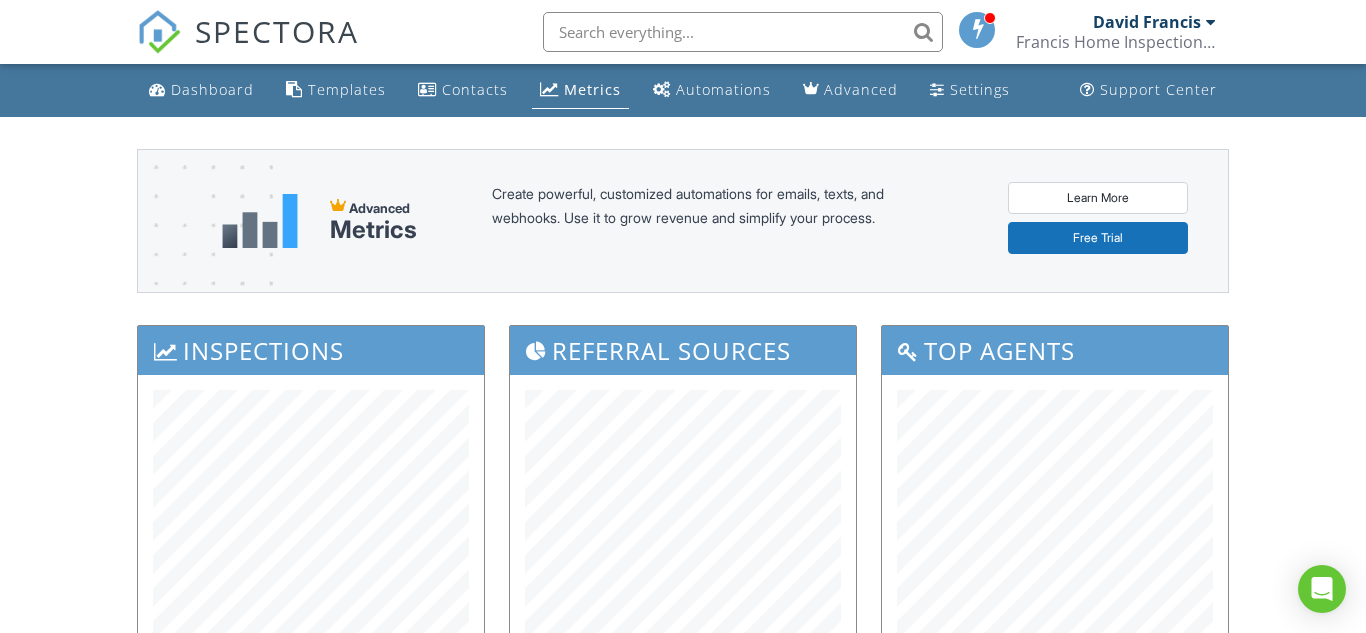click on "Dashboard" at bounding box center (212, 89) 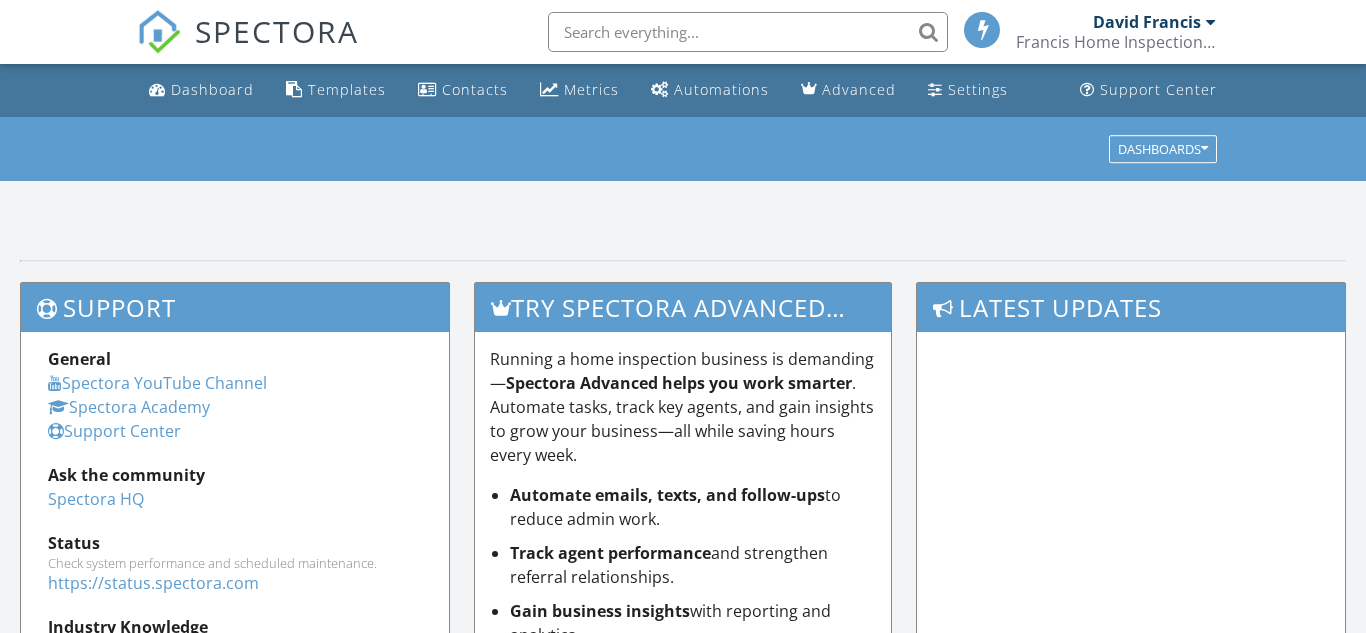 scroll, scrollTop: 0, scrollLeft: 0, axis: both 